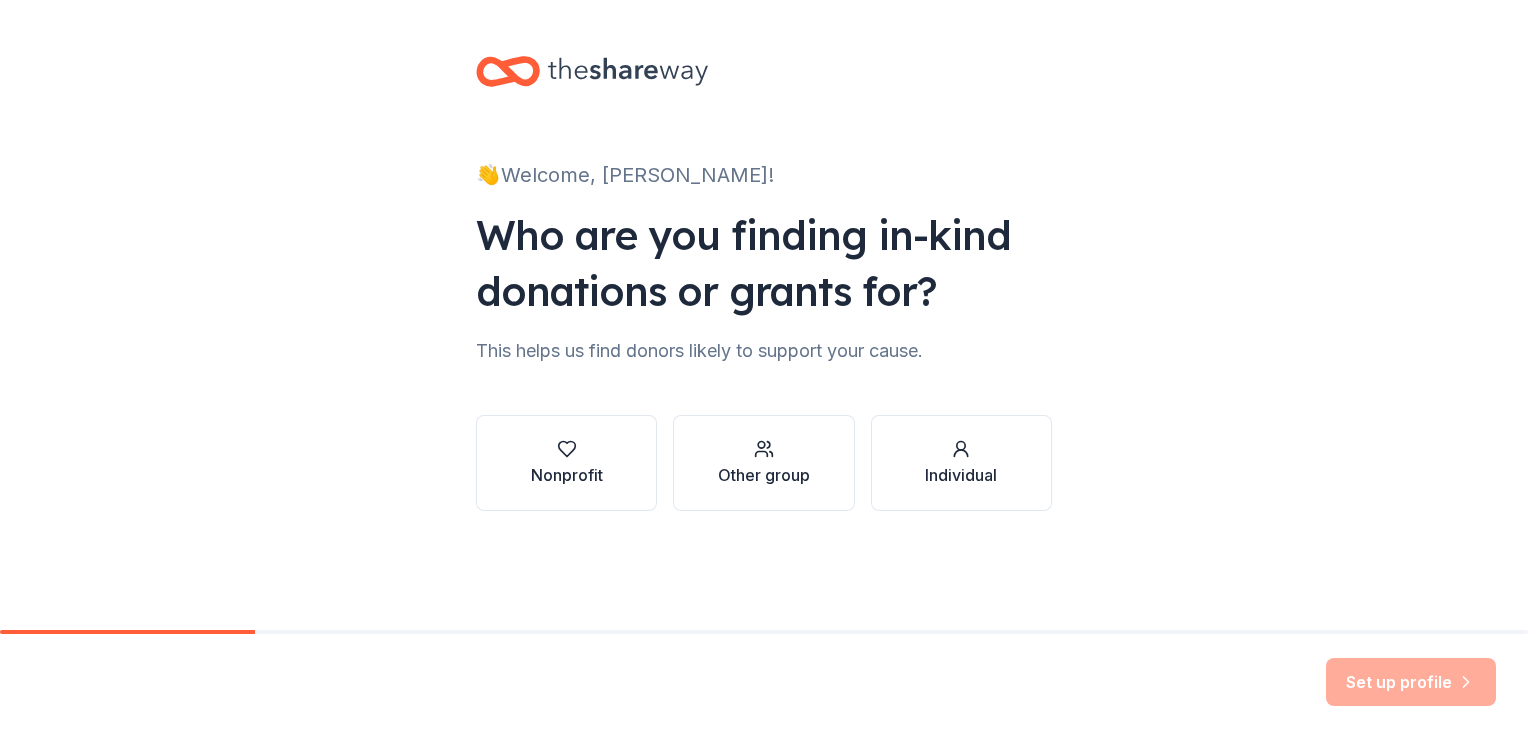 scroll, scrollTop: 0, scrollLeft: 0, axis: both 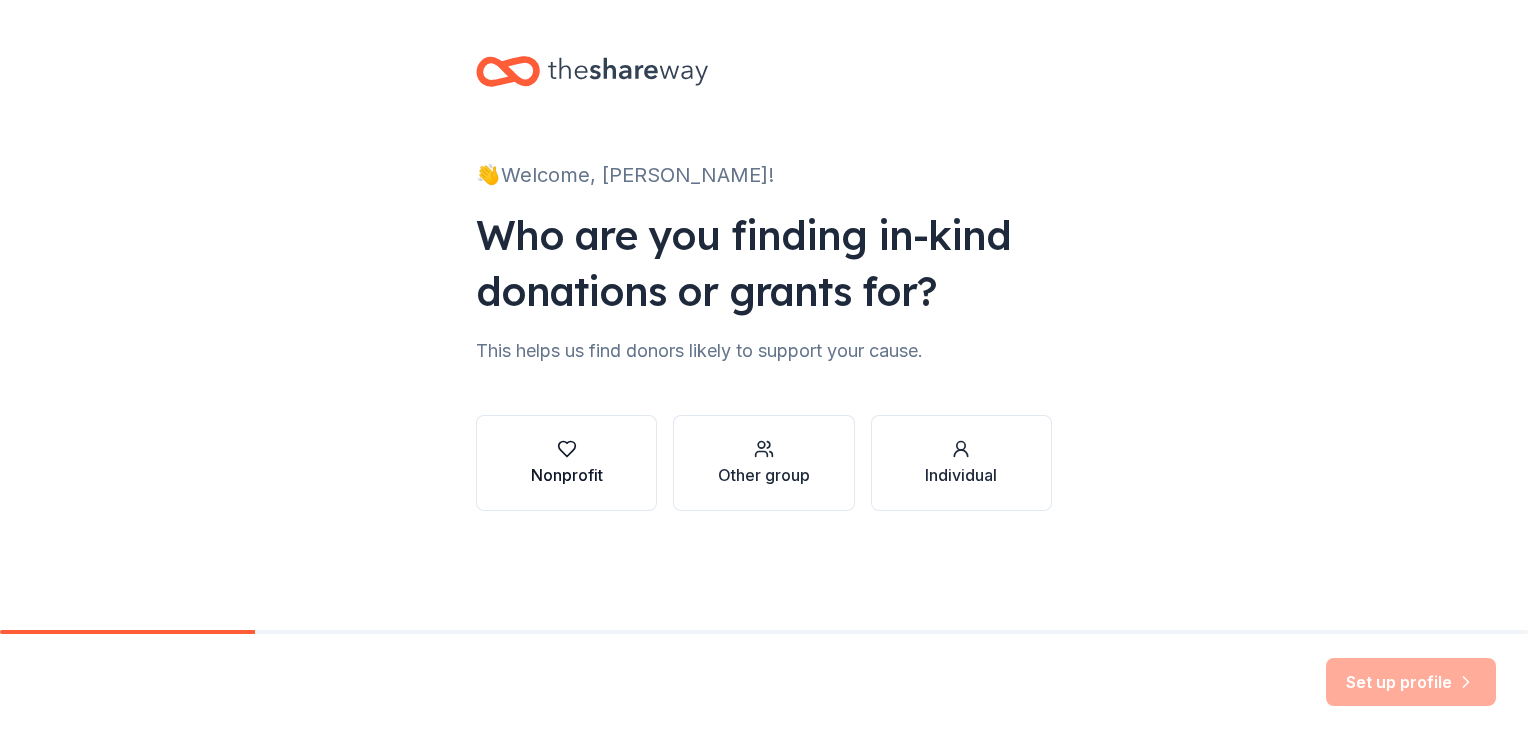 click on "Nonprofit" at bounding box center [567, 463] 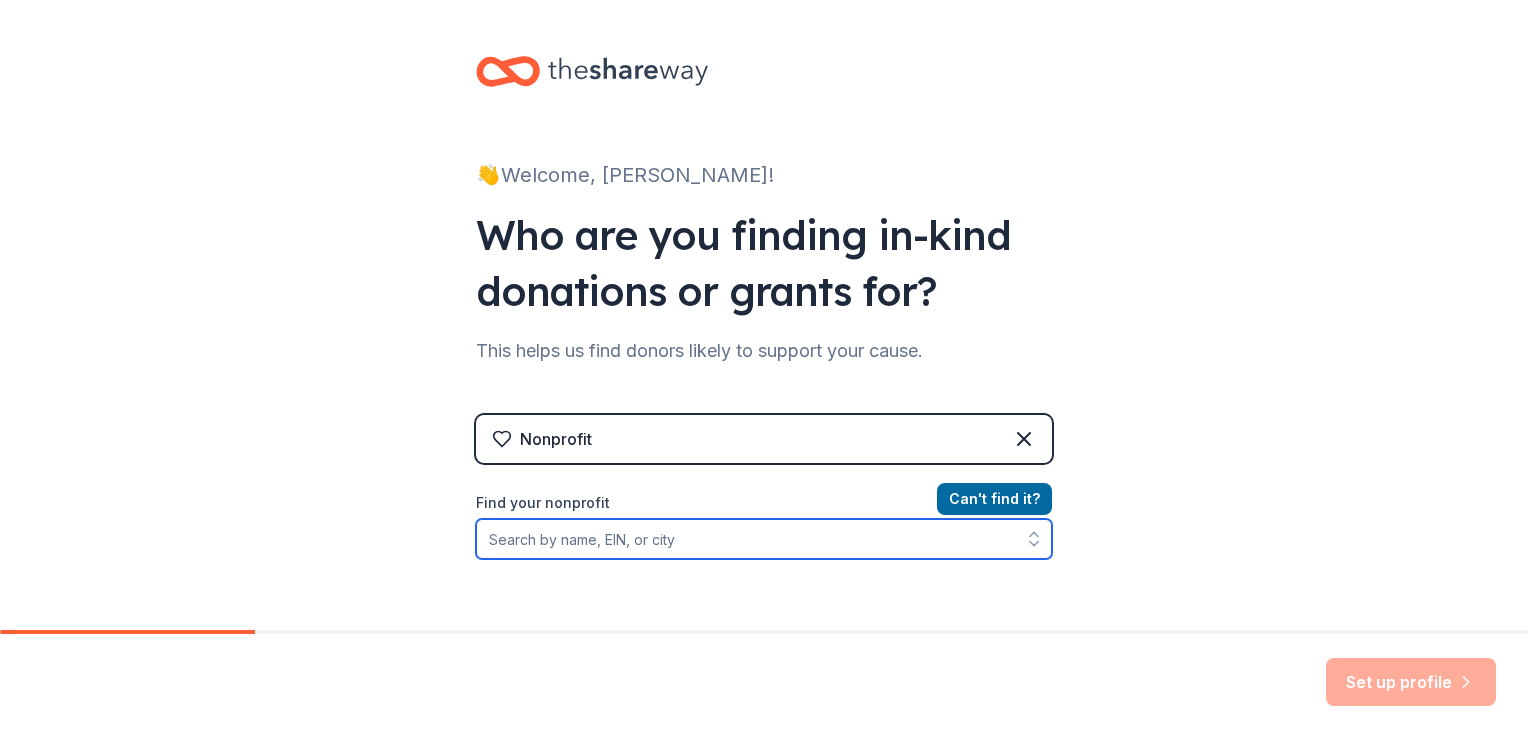 click on "Find your nonprofit" at bounding box center (764, 539) 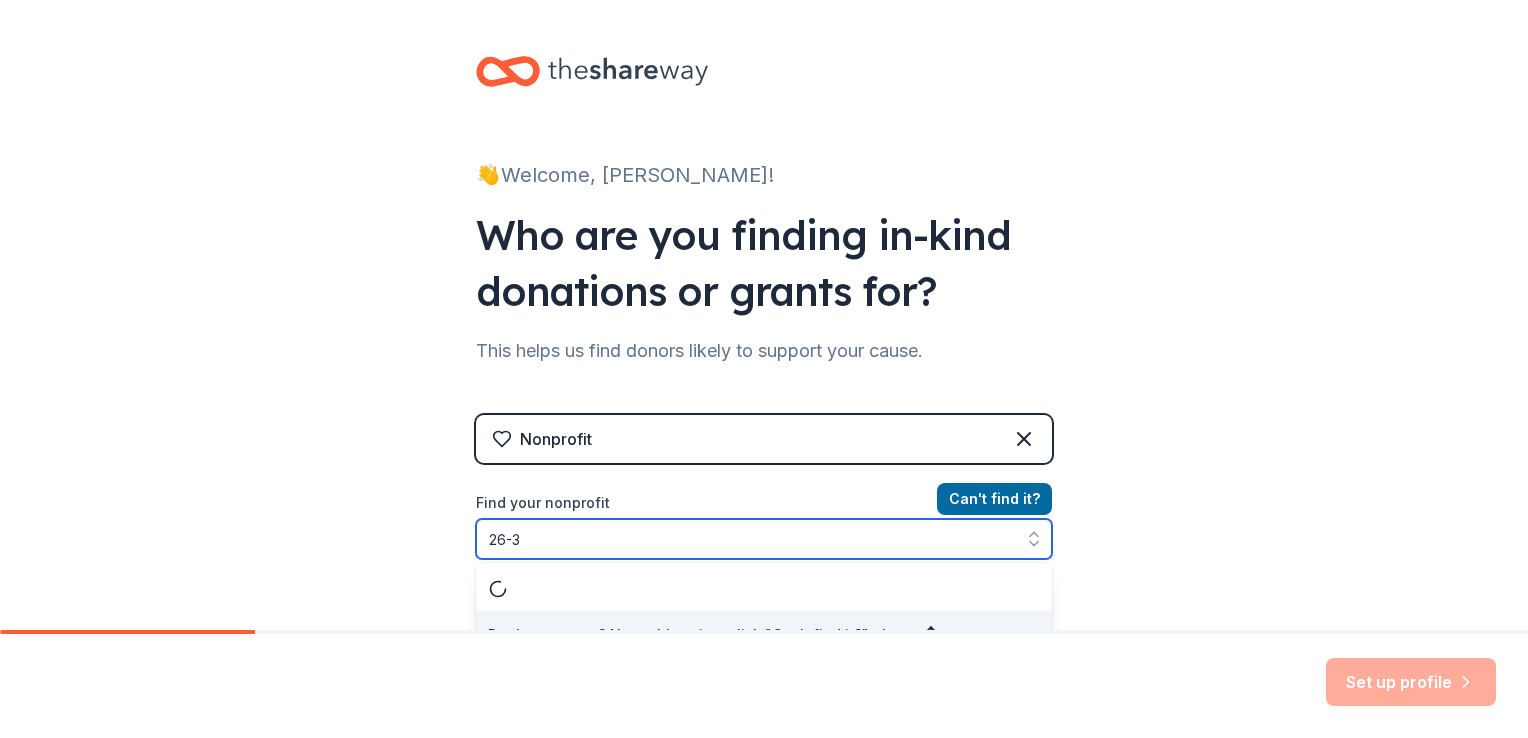 scroll, scrollTop: 28, scrollLeft: 0, axis: vertical 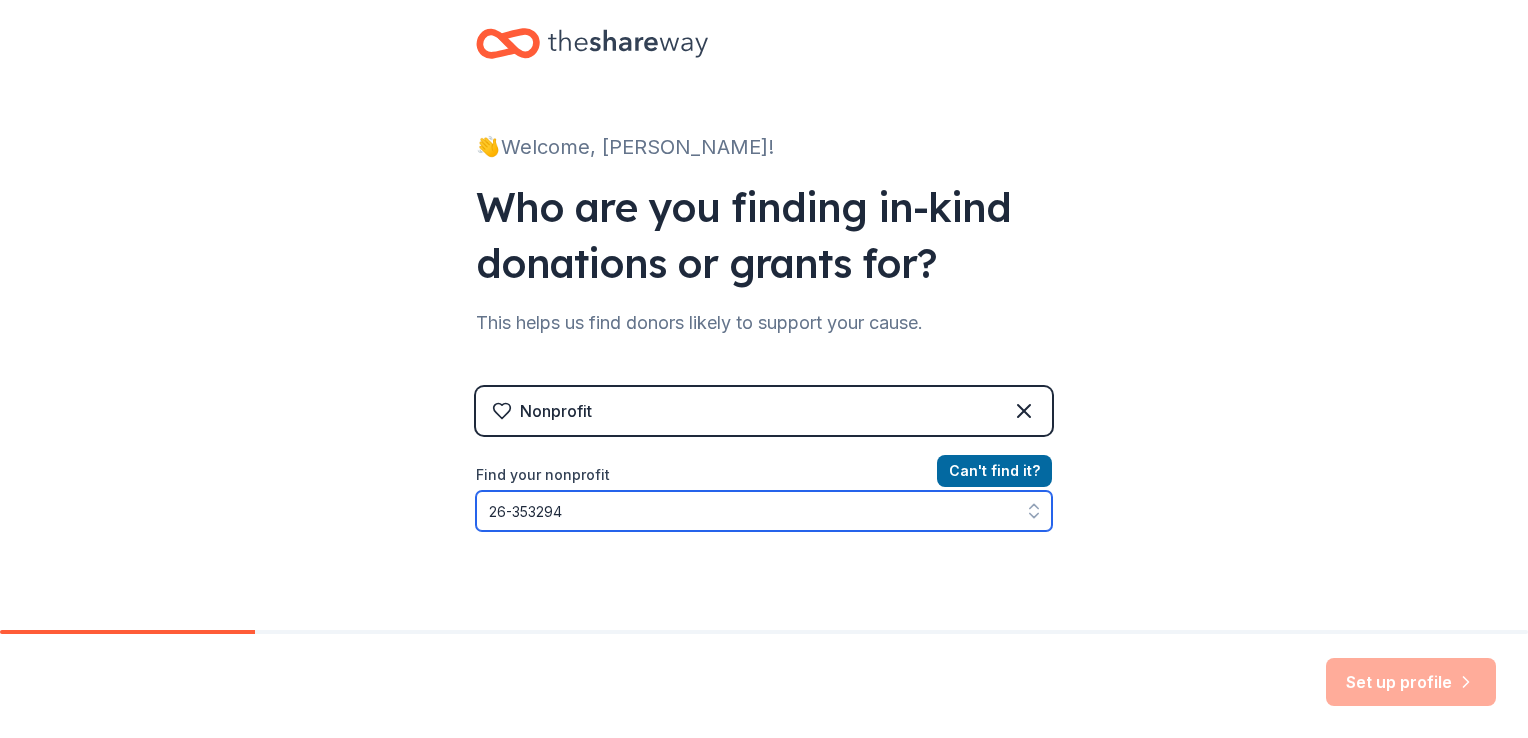 type on "[US_EMPLOYER_IDENTIFICATION_NUMBER]" 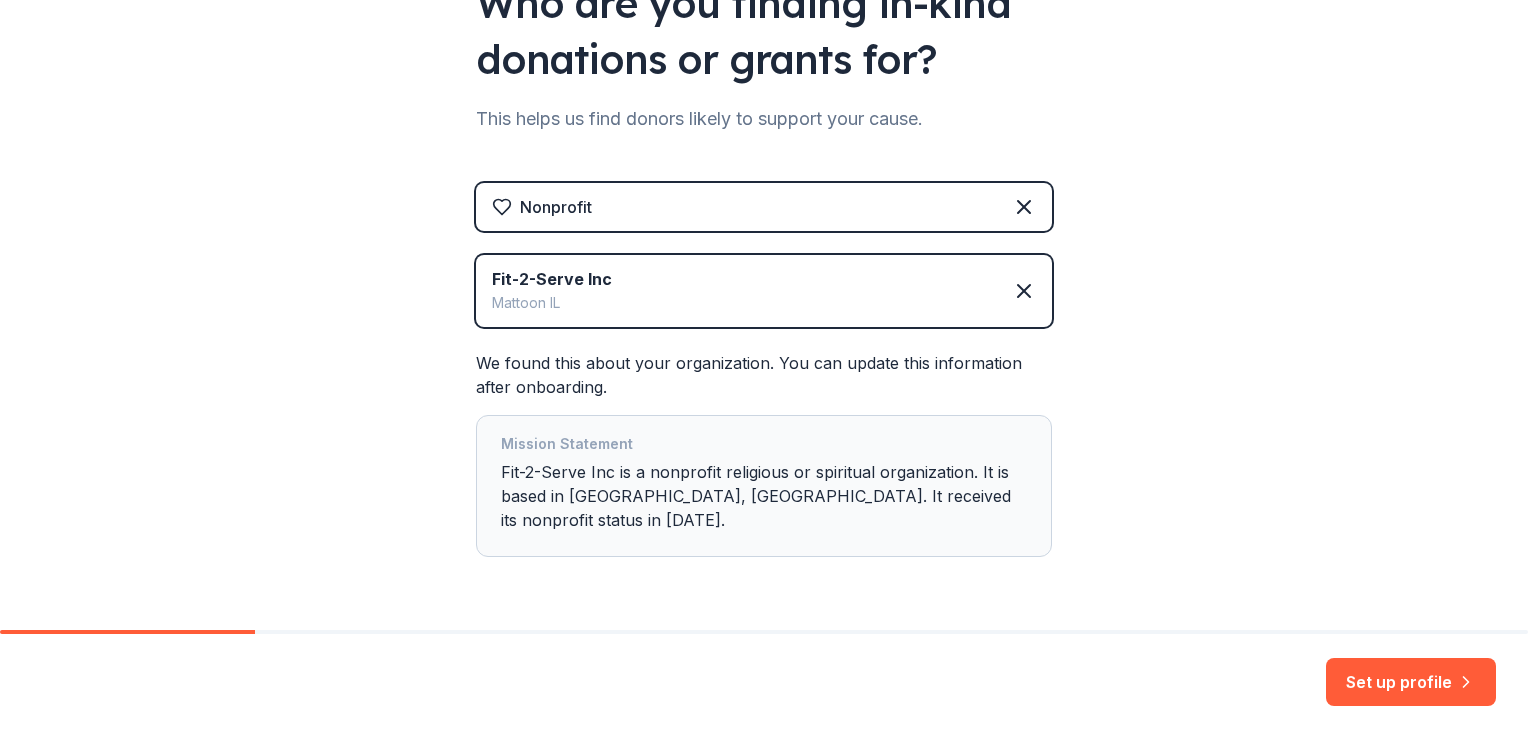 scroll, scrollTop: 270, scrollLeft: 0, axis: vertical 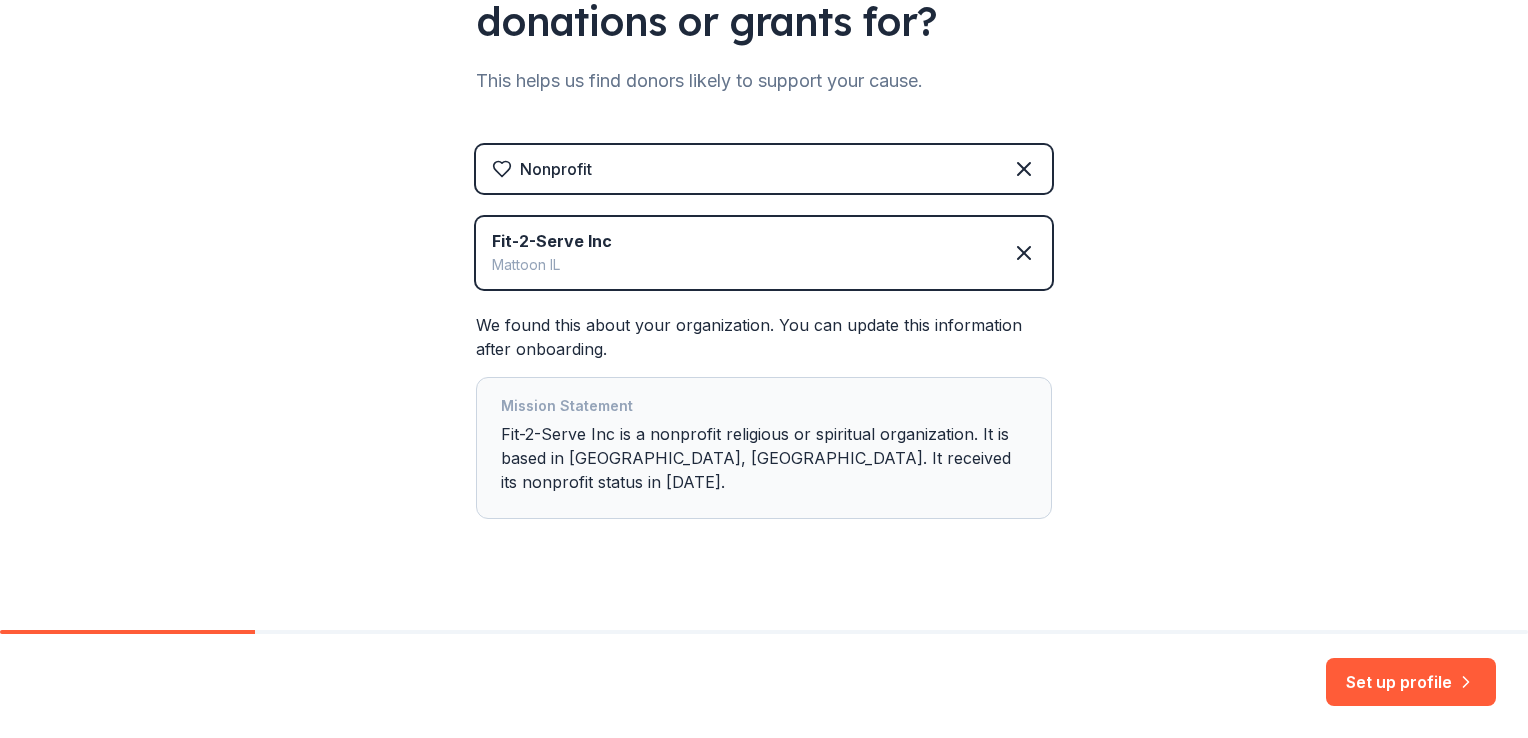 click on "Mission Statement Fit-2-Serve Inc is a nonprofit religious or spiritual organization. It is based in [GEOGRAPHIC_DATA], [GEOGRAPHIC_DATA]. It received its nonprofit status in [DATE]." at bounding box center (764, 448) 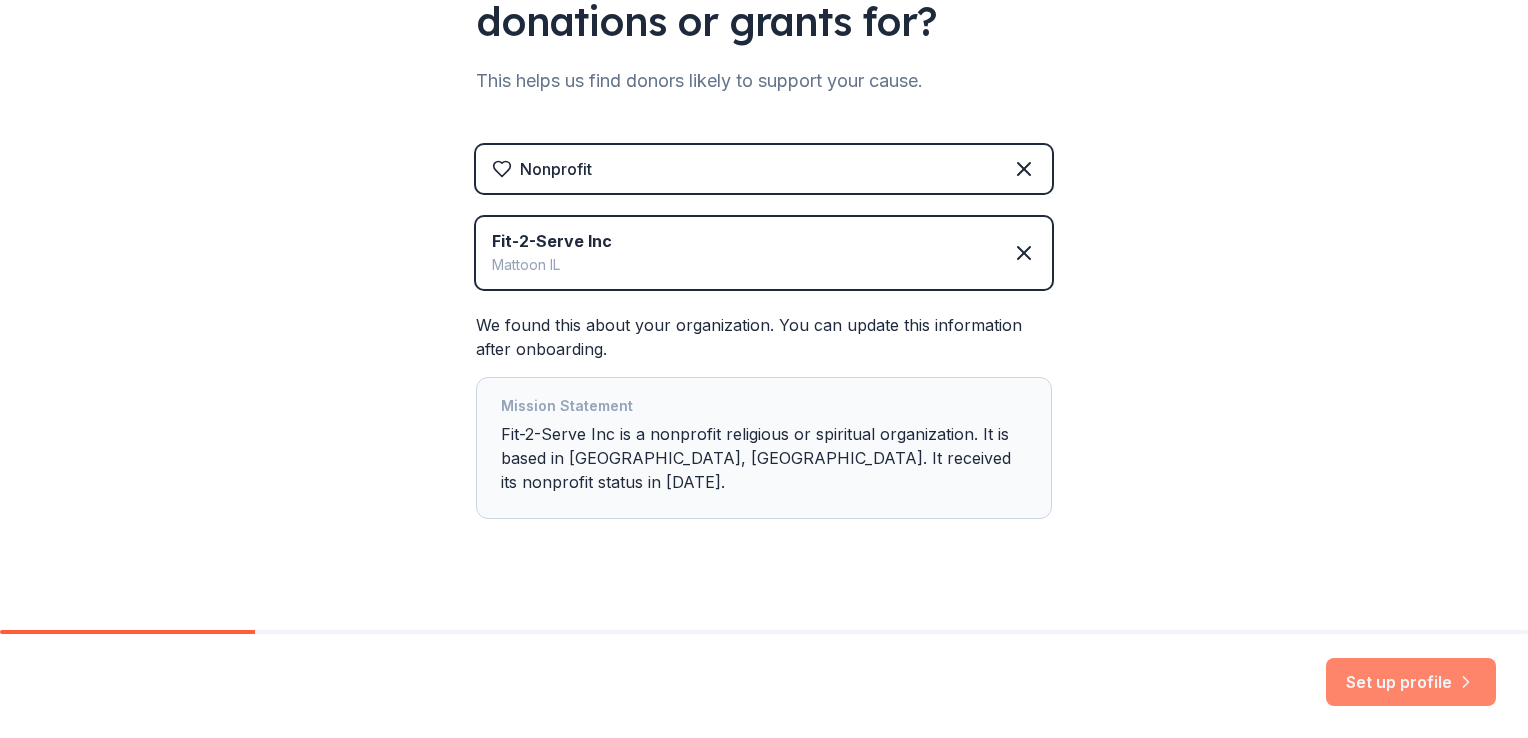 click on "Set up profile" at bounding box center (1411, 682) 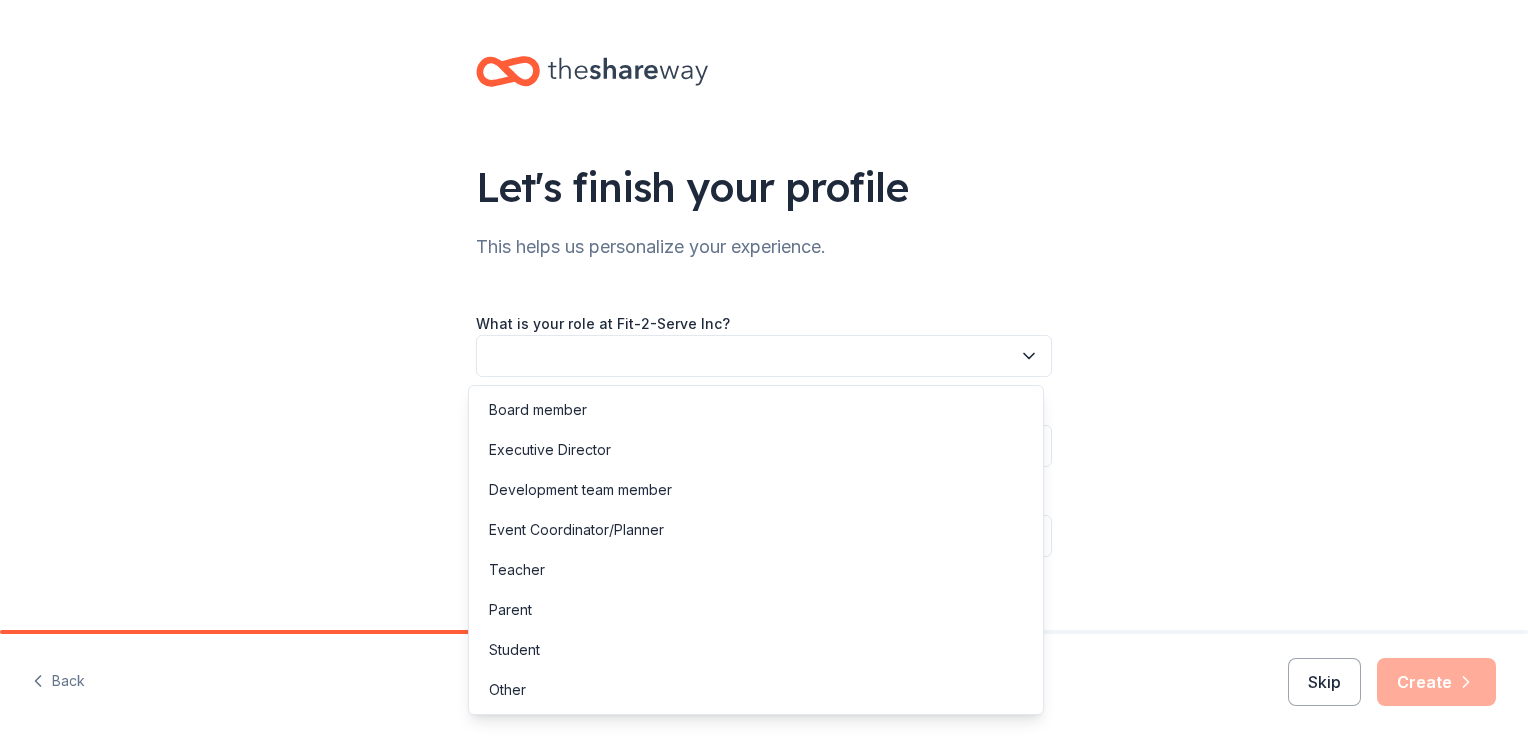 click at bounding box center (764, 356) 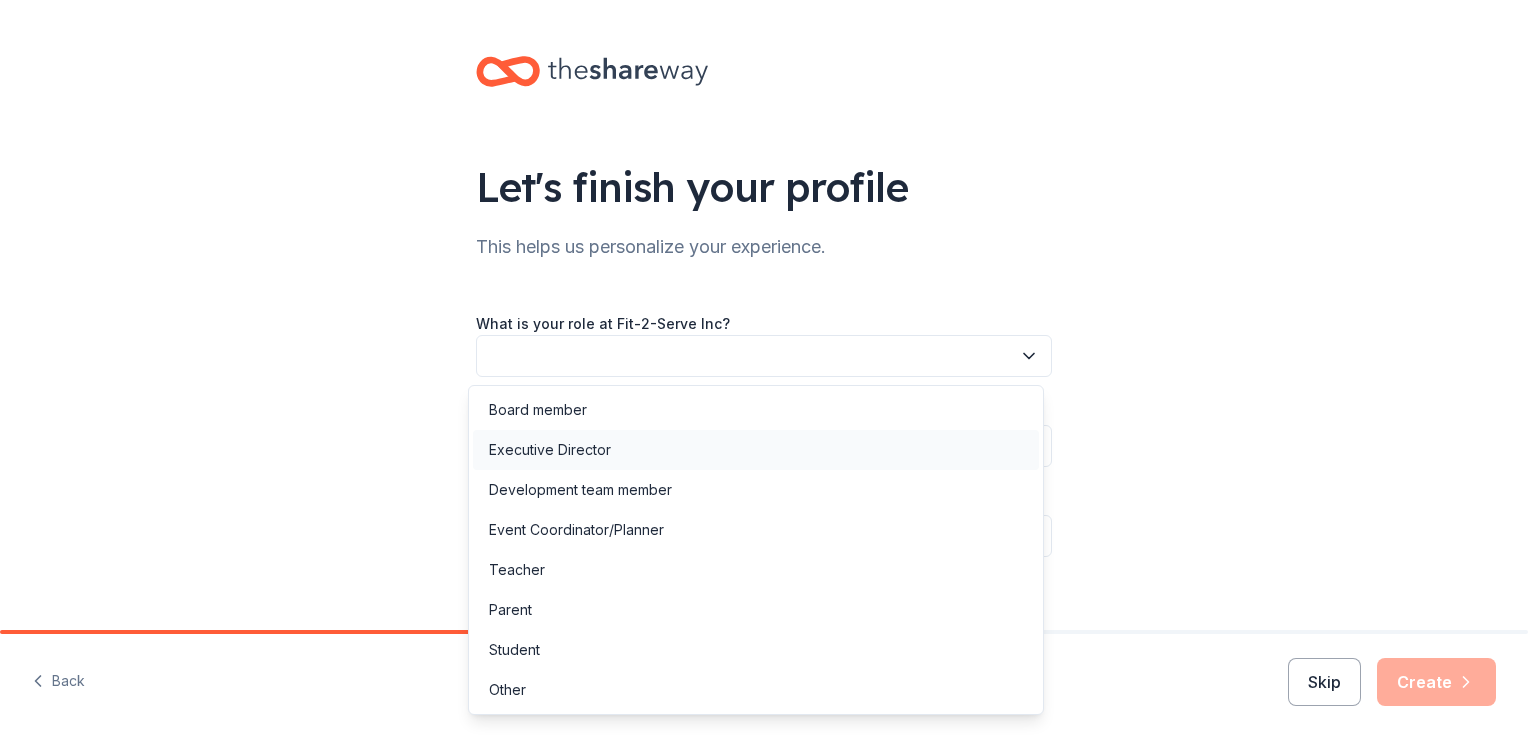 click on "Executive Director" at bounding box center (550, 450) 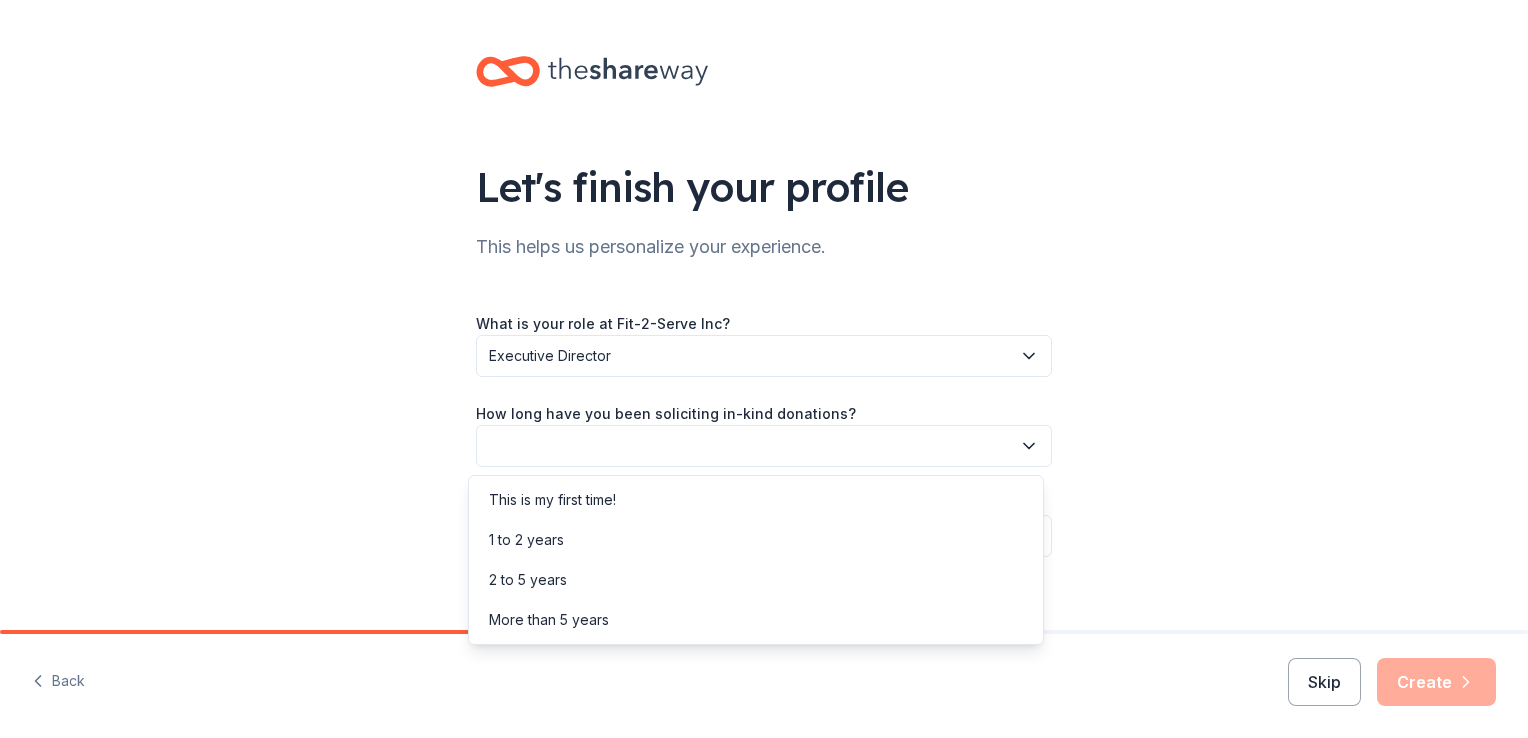 click at bounding box center (764, 446) 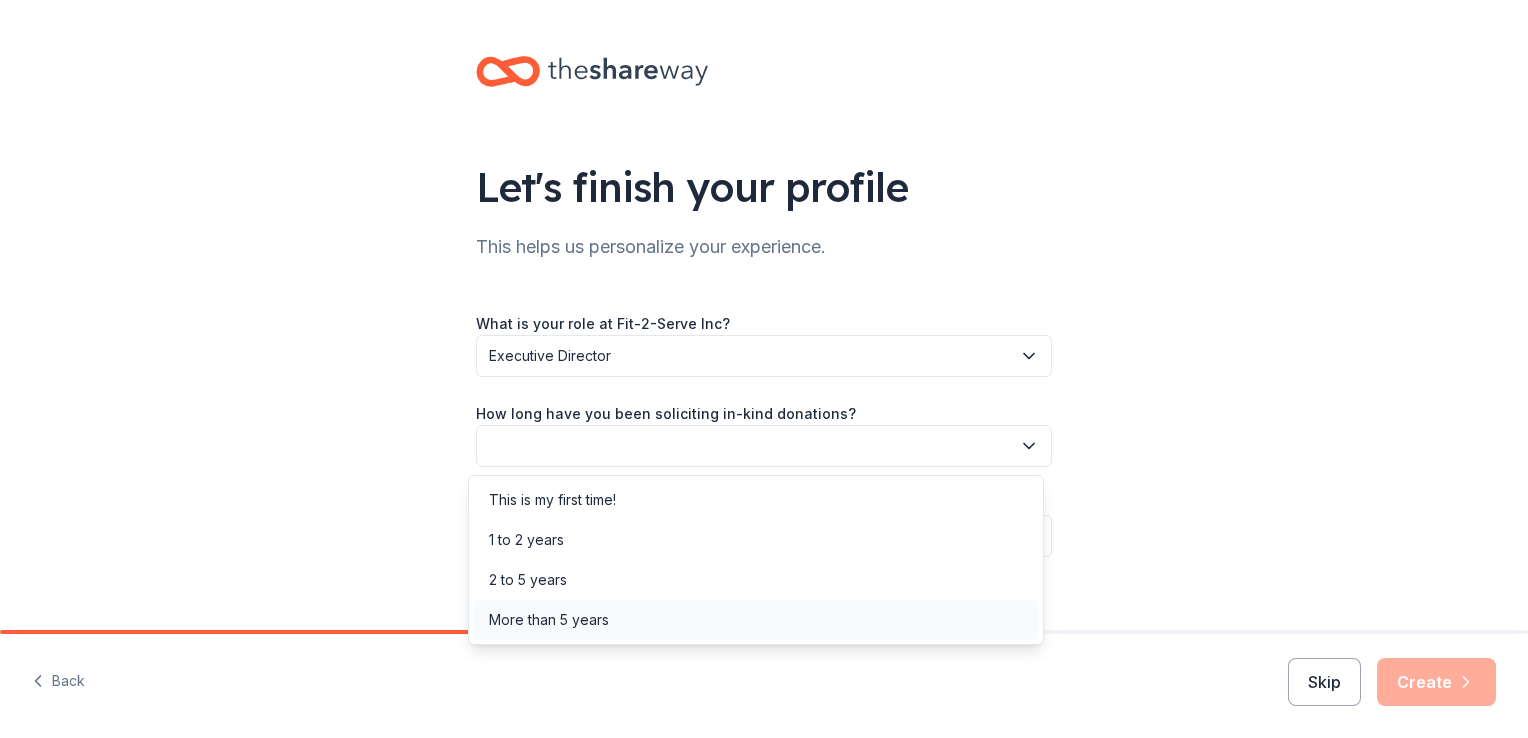 click on "More than 5 years" at bounding box center (549, 620) 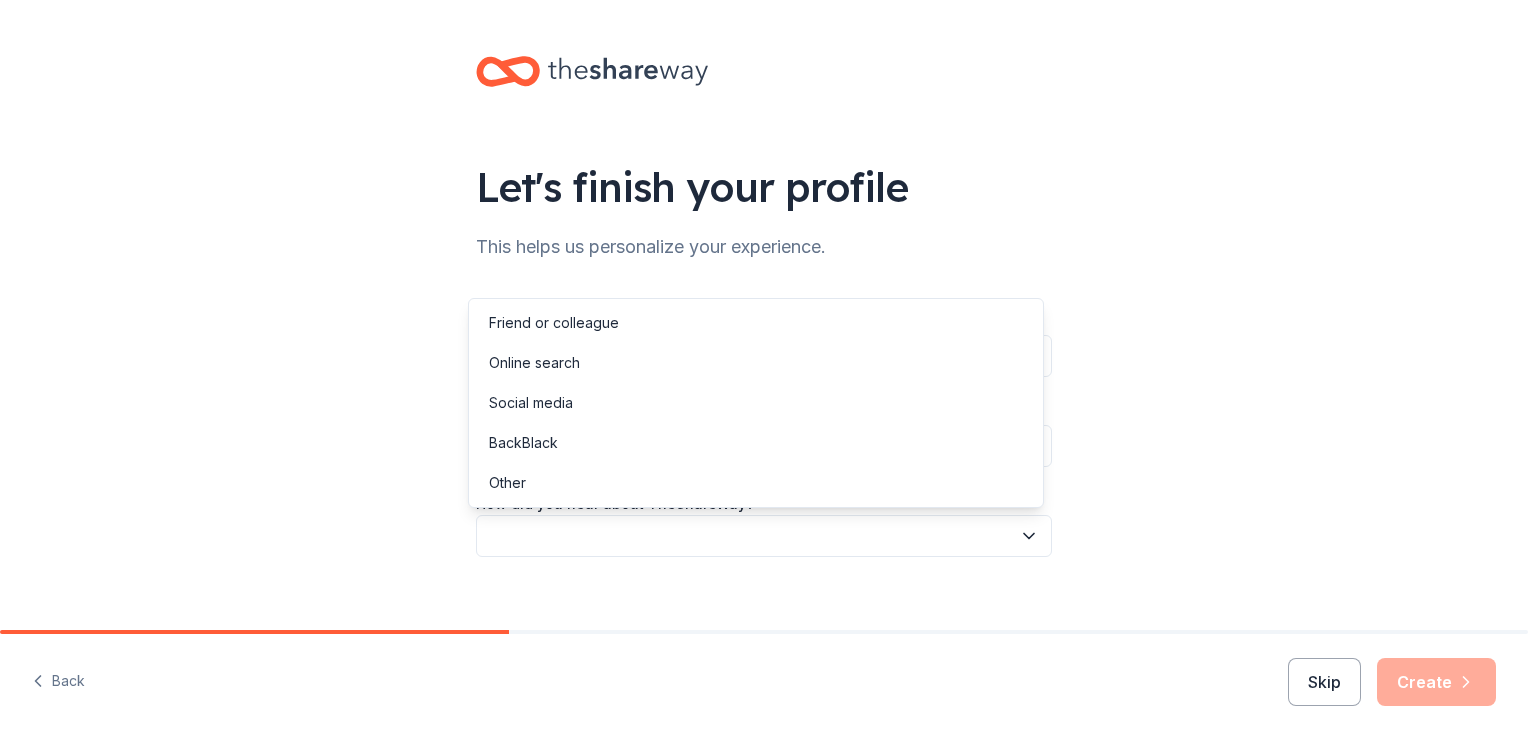 click at bounding box center [764, 536] 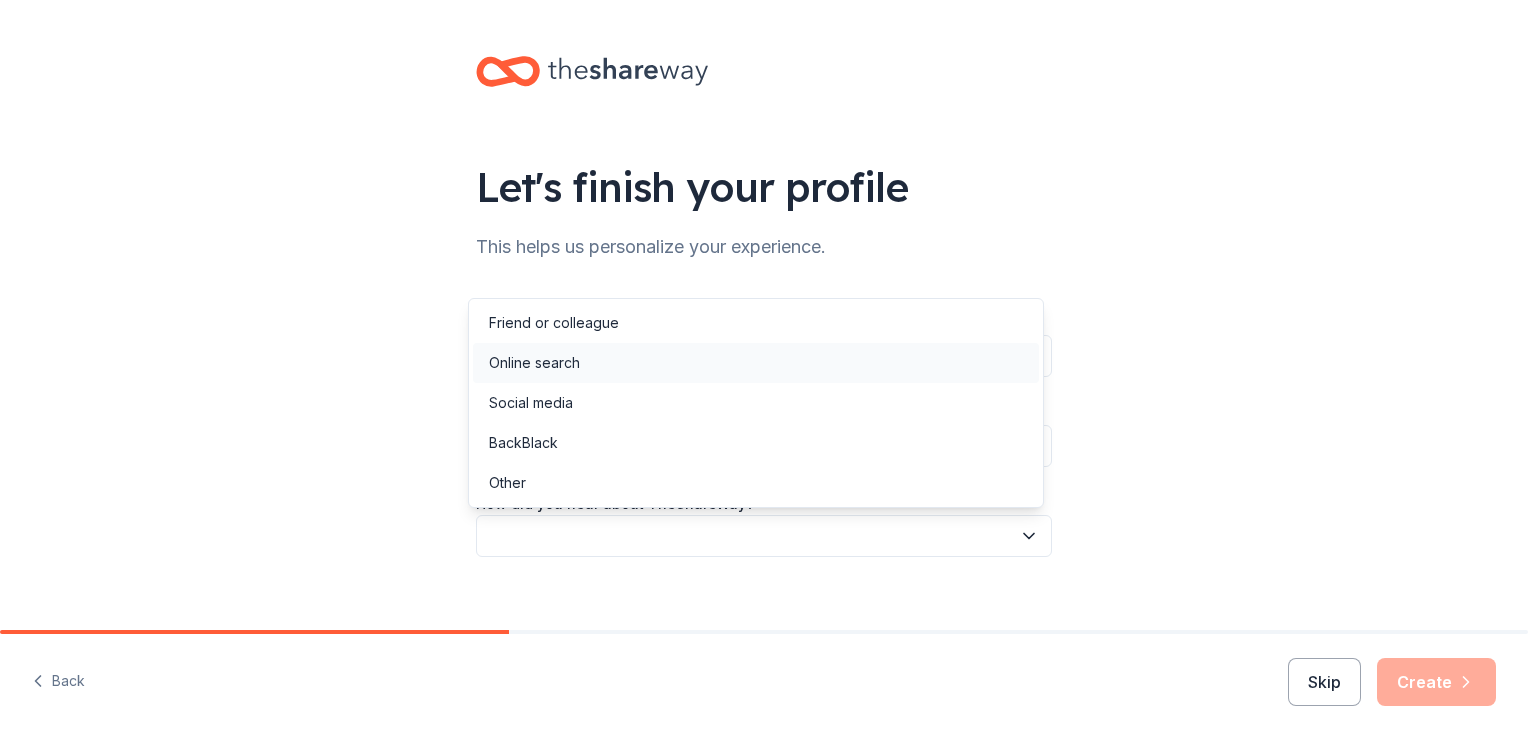 click on "Online search" at bounding box center [534, 363] 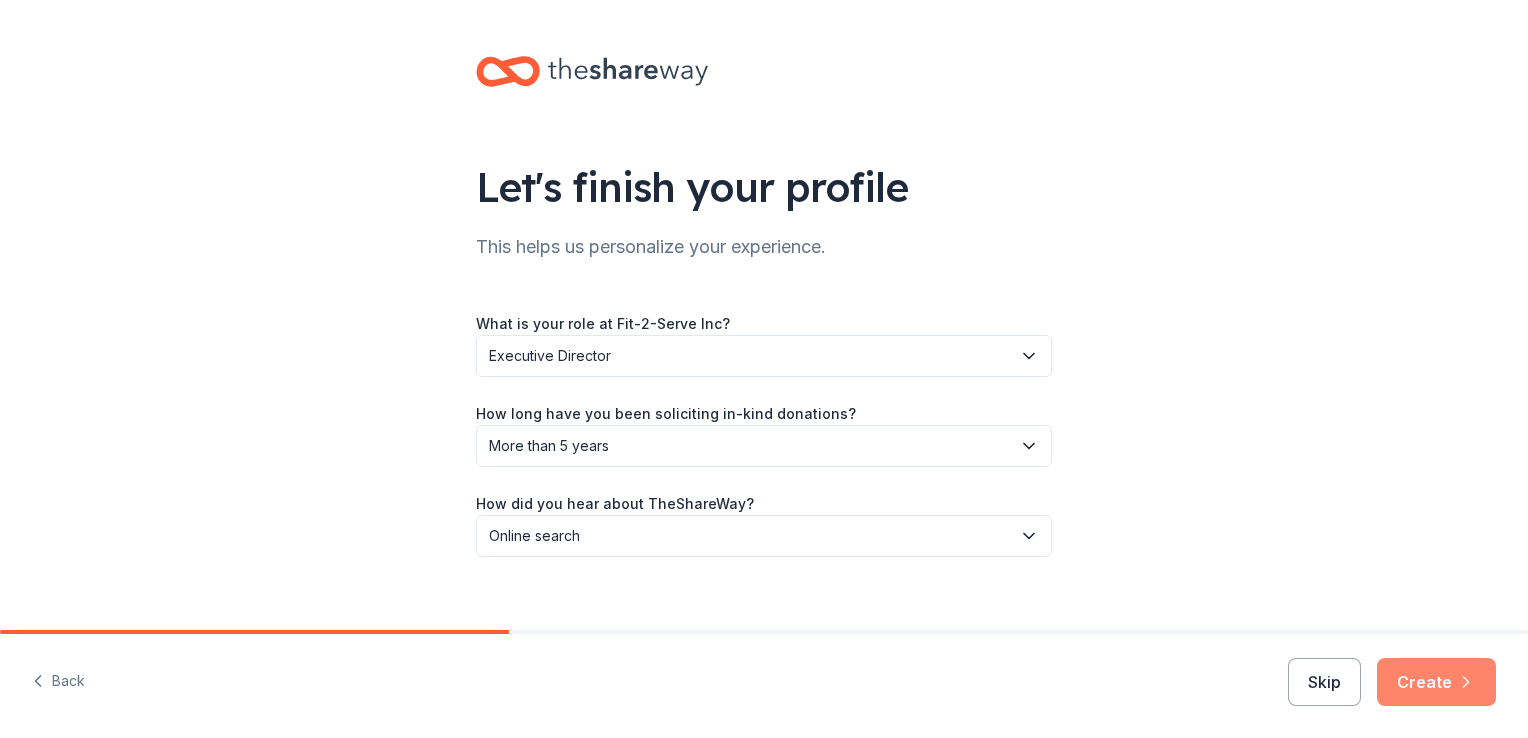 click 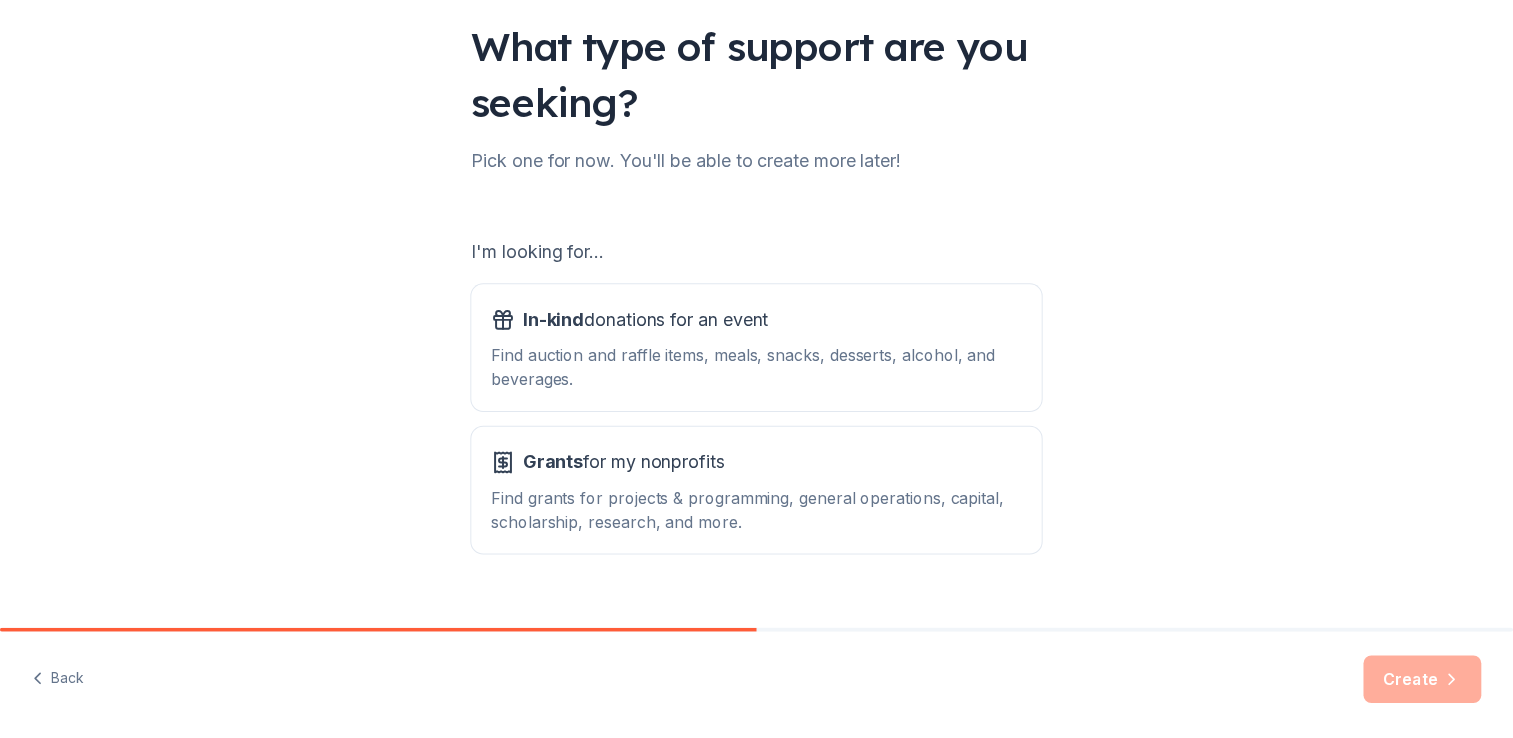 scroll, scrollTop: 176, scrollLeft: 0, axis: vertical 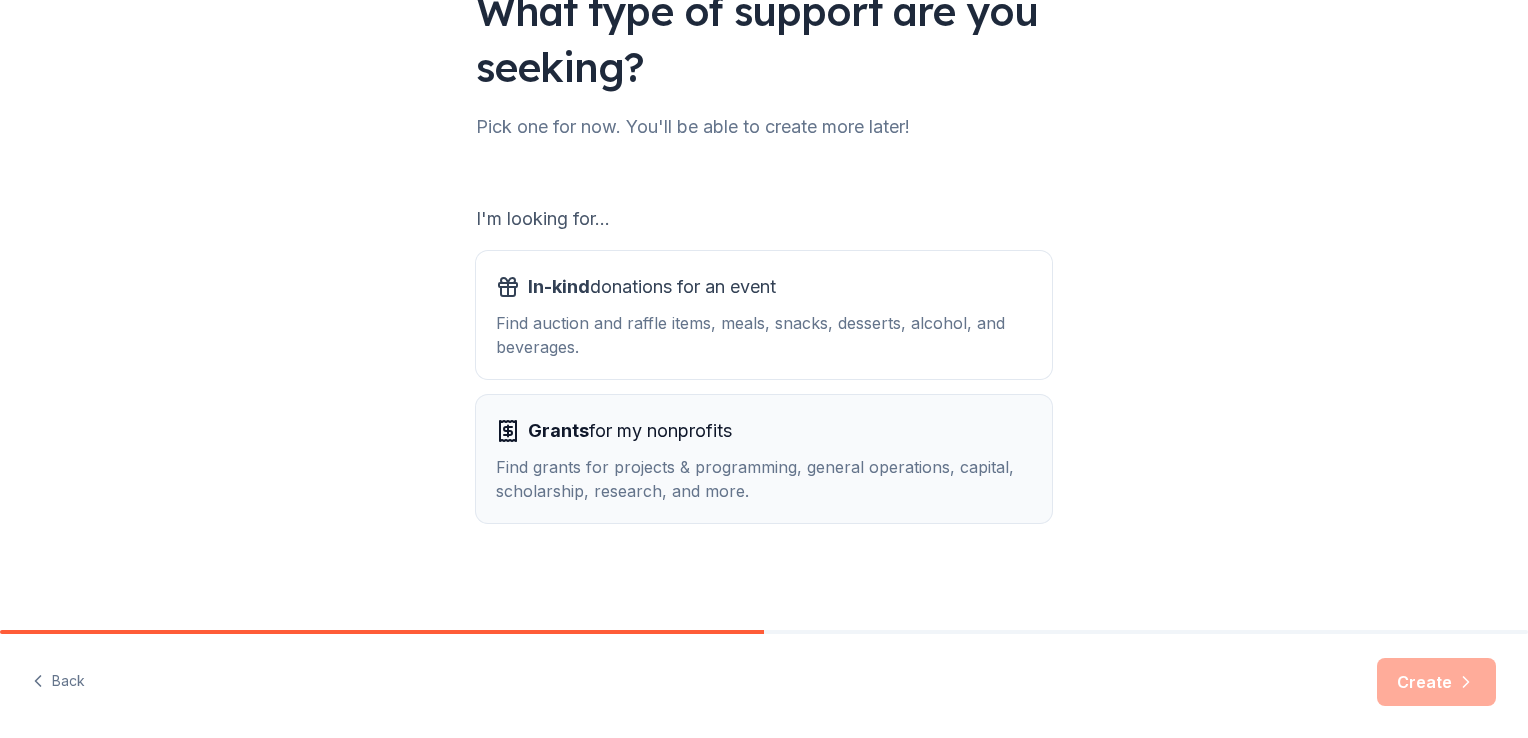 click on "Grants  for my nonprofits" at bounding box center (630, 431) 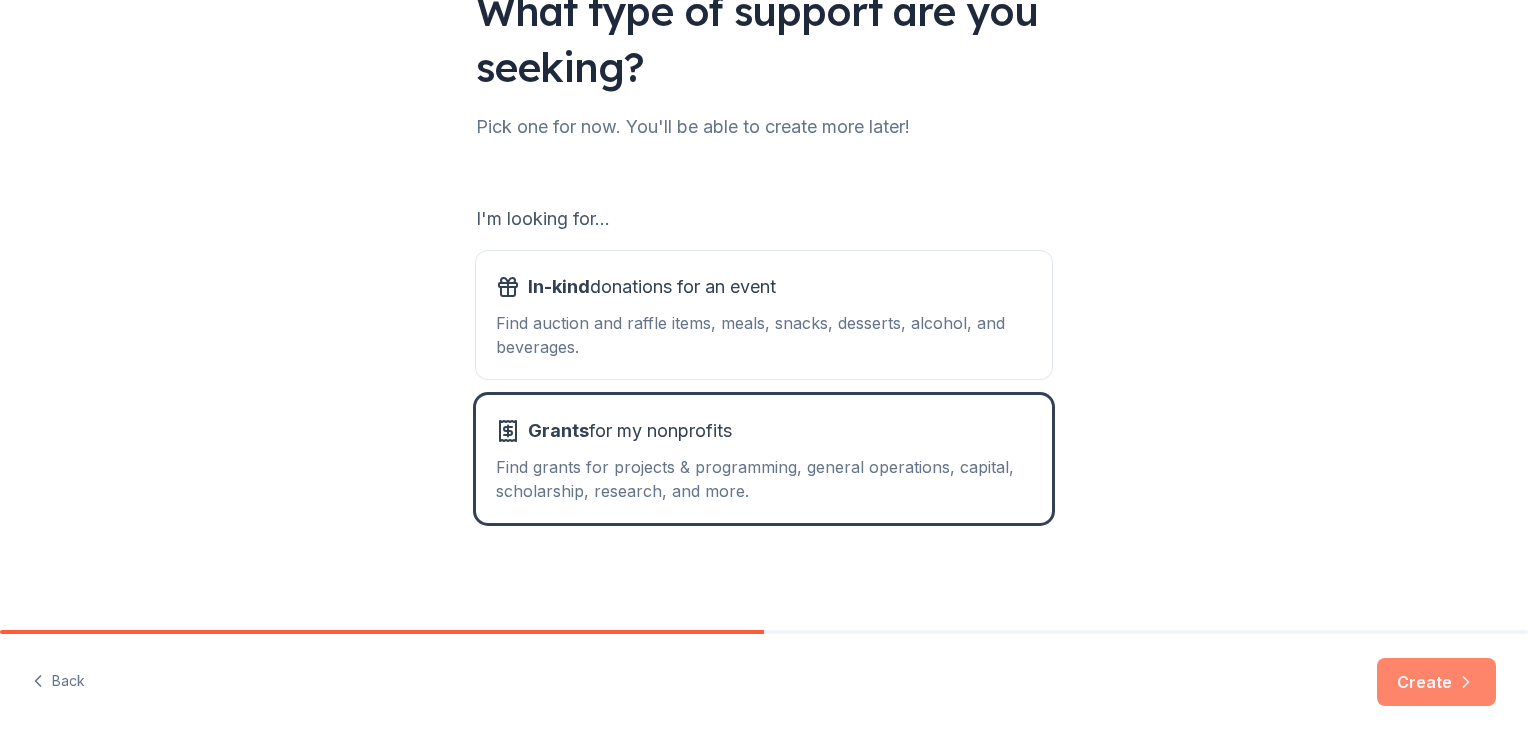 click on "Create" at bounding box center (1436, 682) 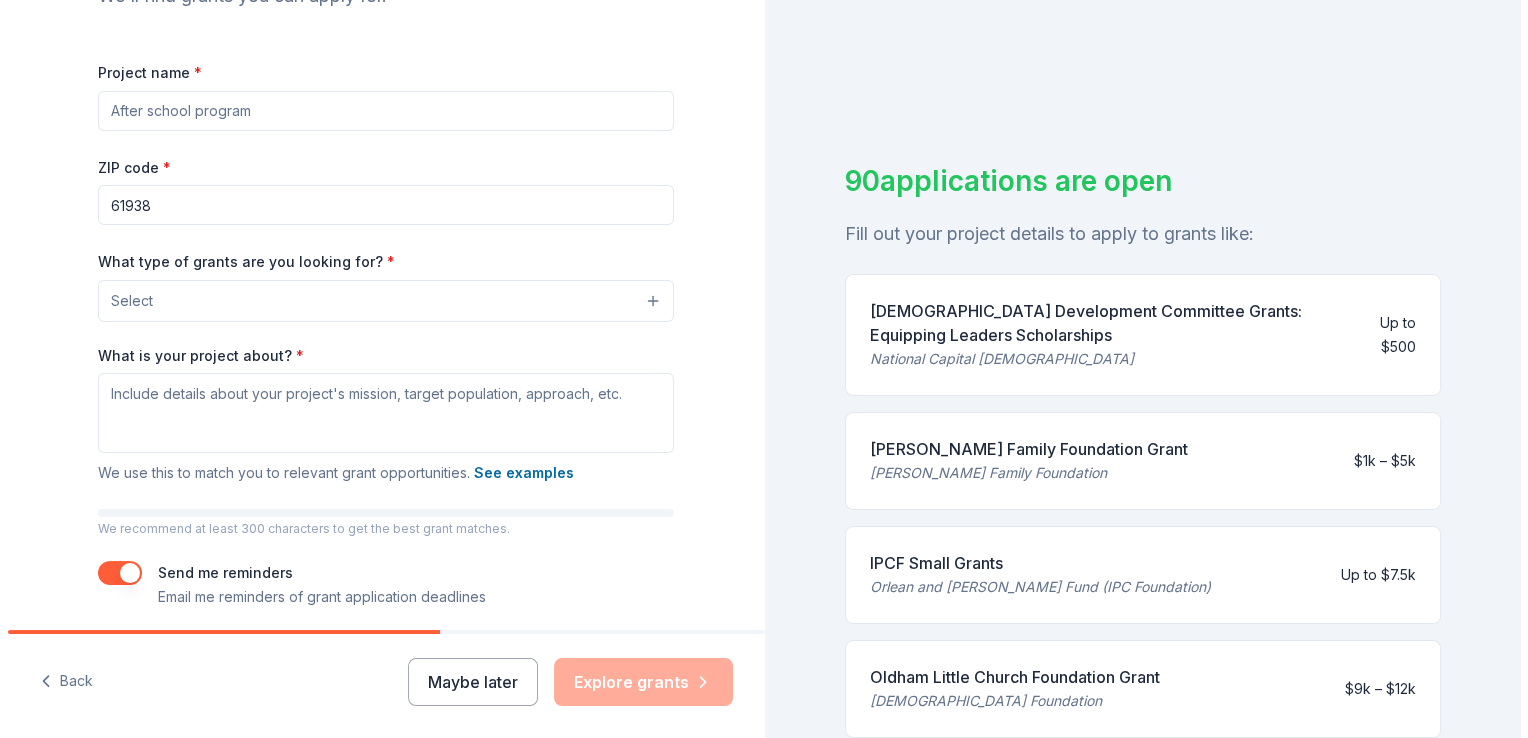 scroll, scrollTop: 252, scrollLeft: 0, axis: vertical 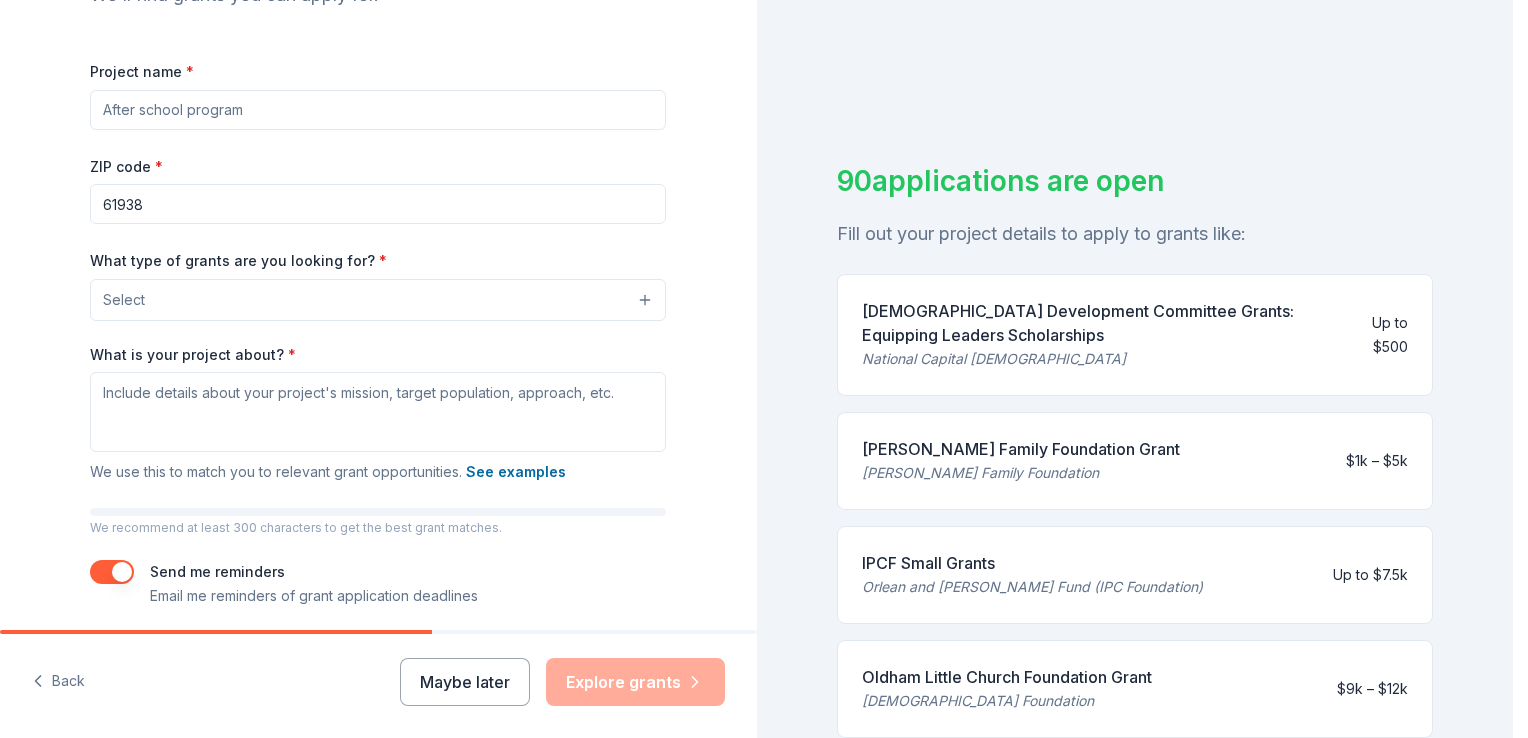 click on "Select" at bounding box center (378, 300) 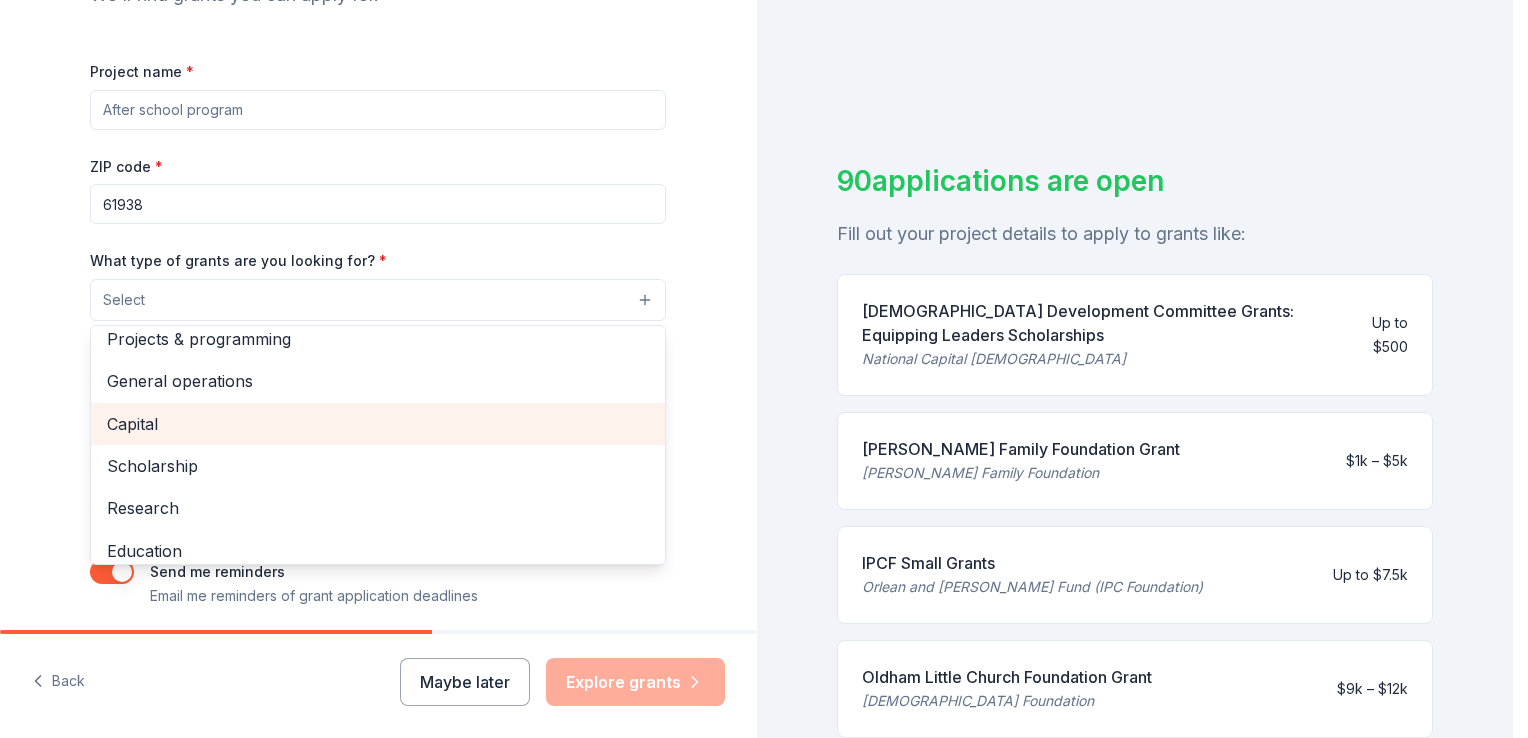 scroll, scrollTop: 0, scrollLeft: 0, axis: both 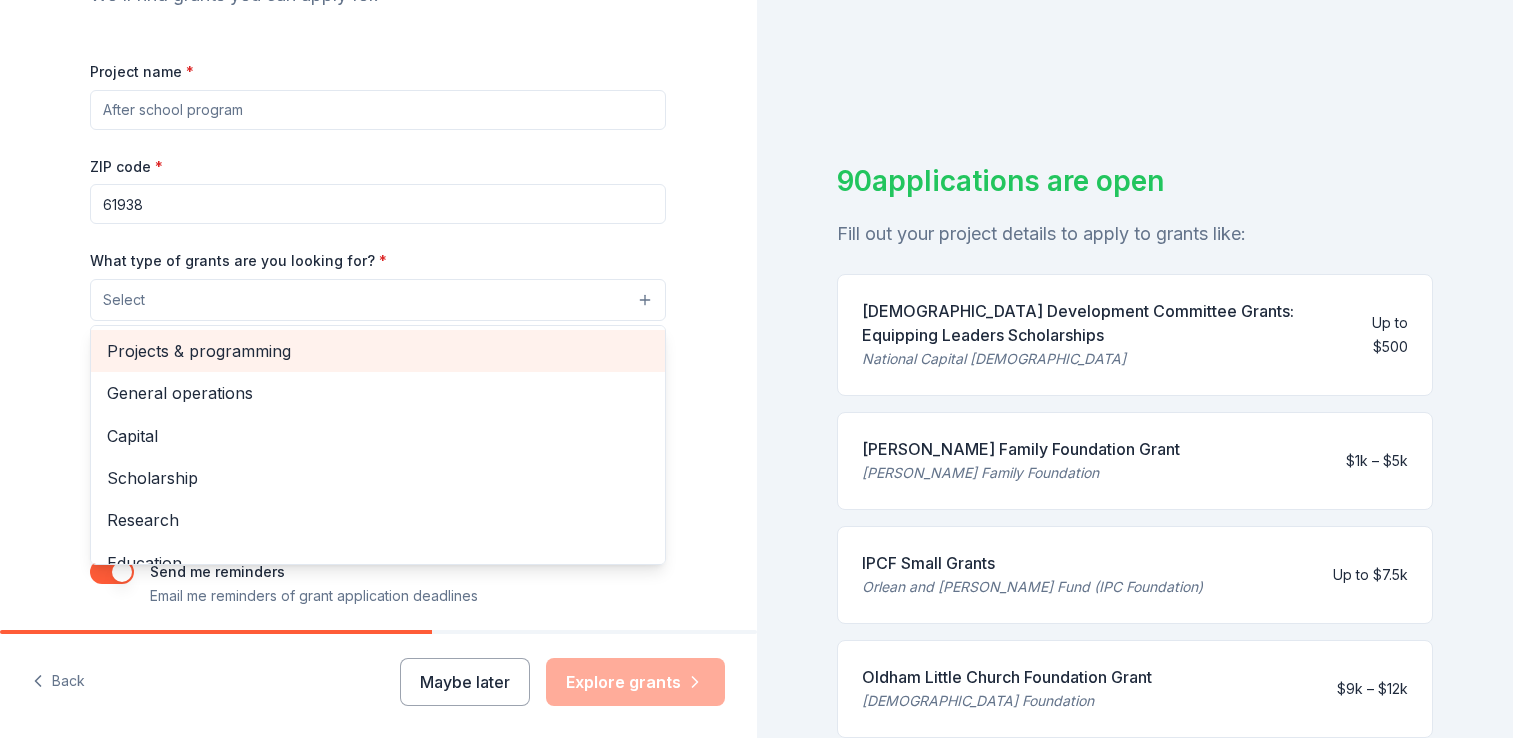 click on "Projects & programming" at bounding box center (378, 351) 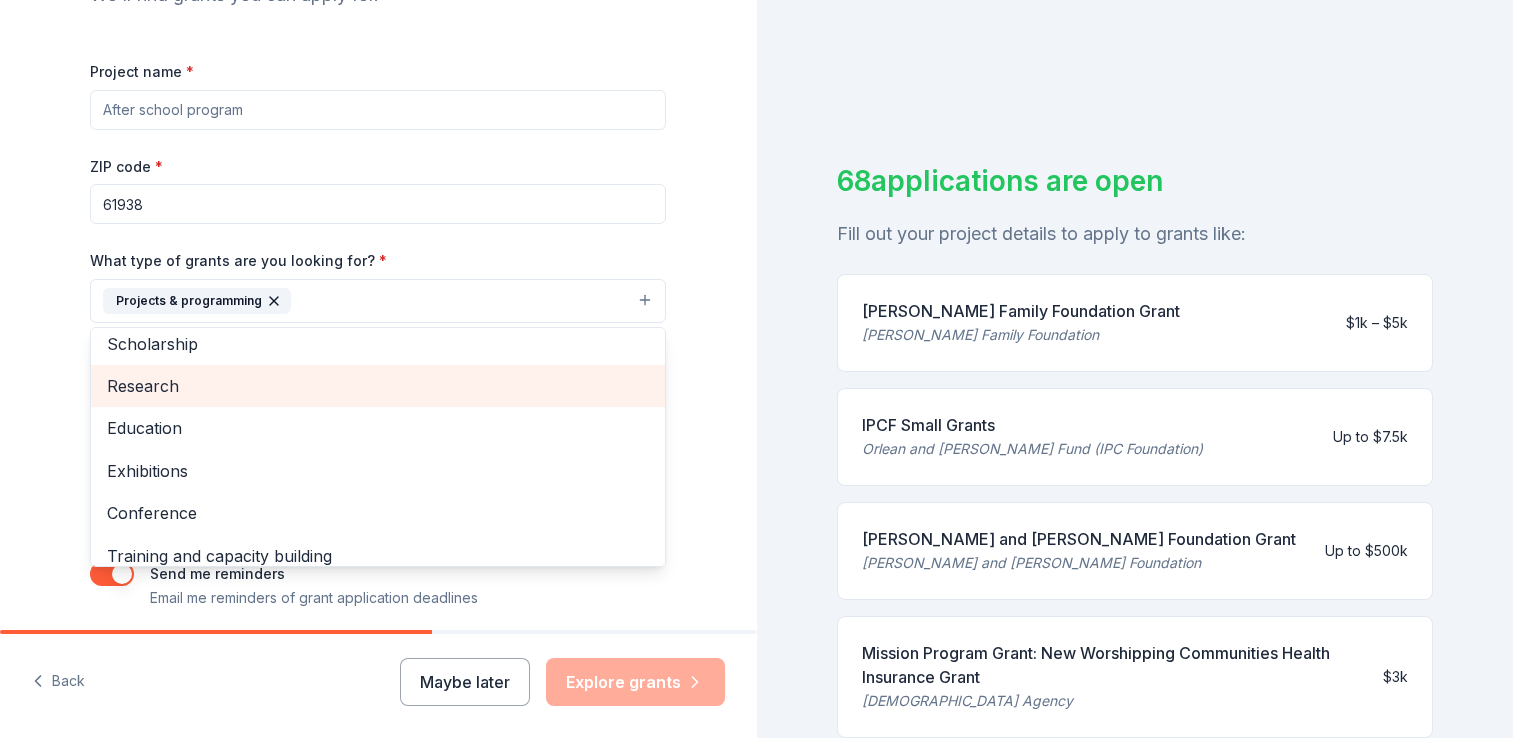 scroll, scrollTop: 100, scrollLeft: 0, axis: vertical 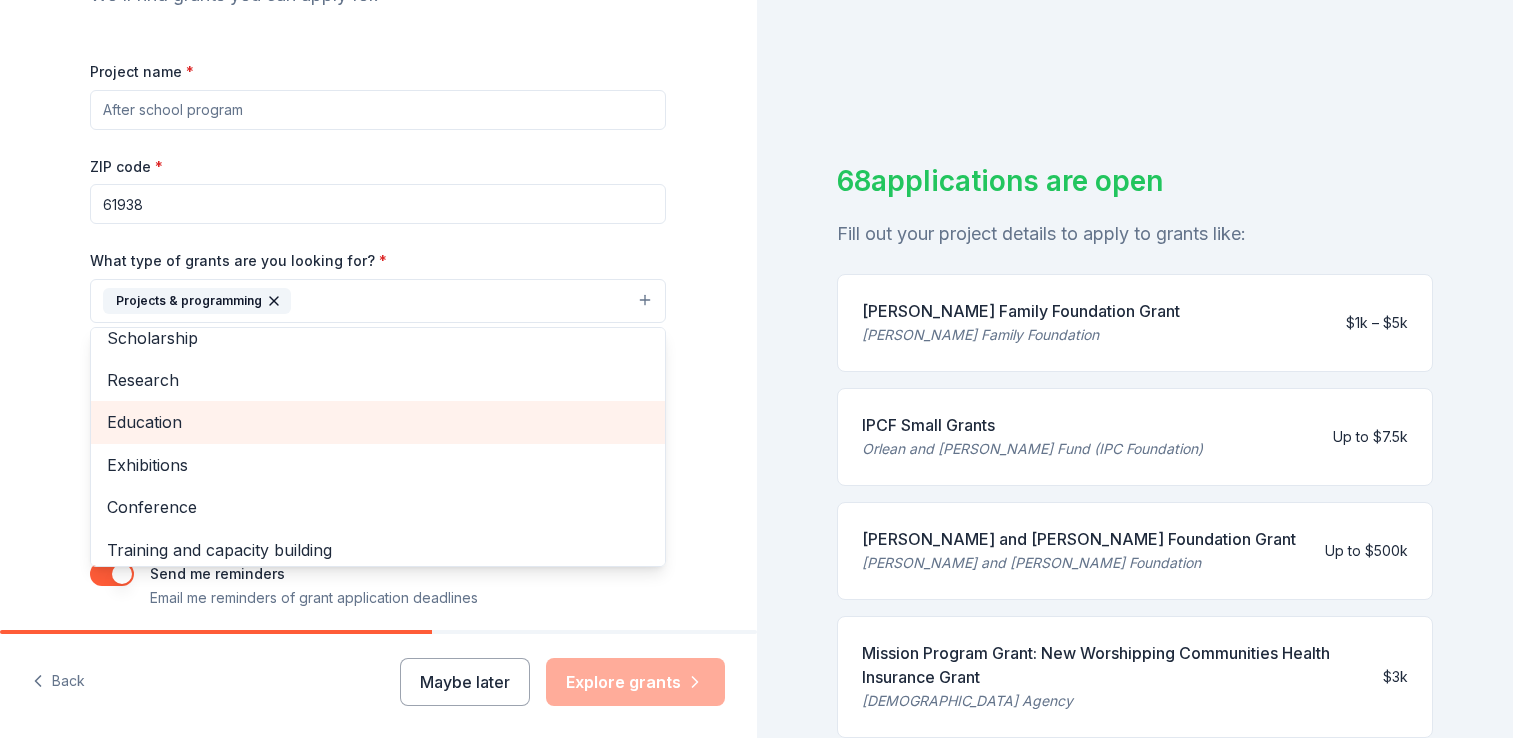click on "Education" at bounding box center [378, 422] 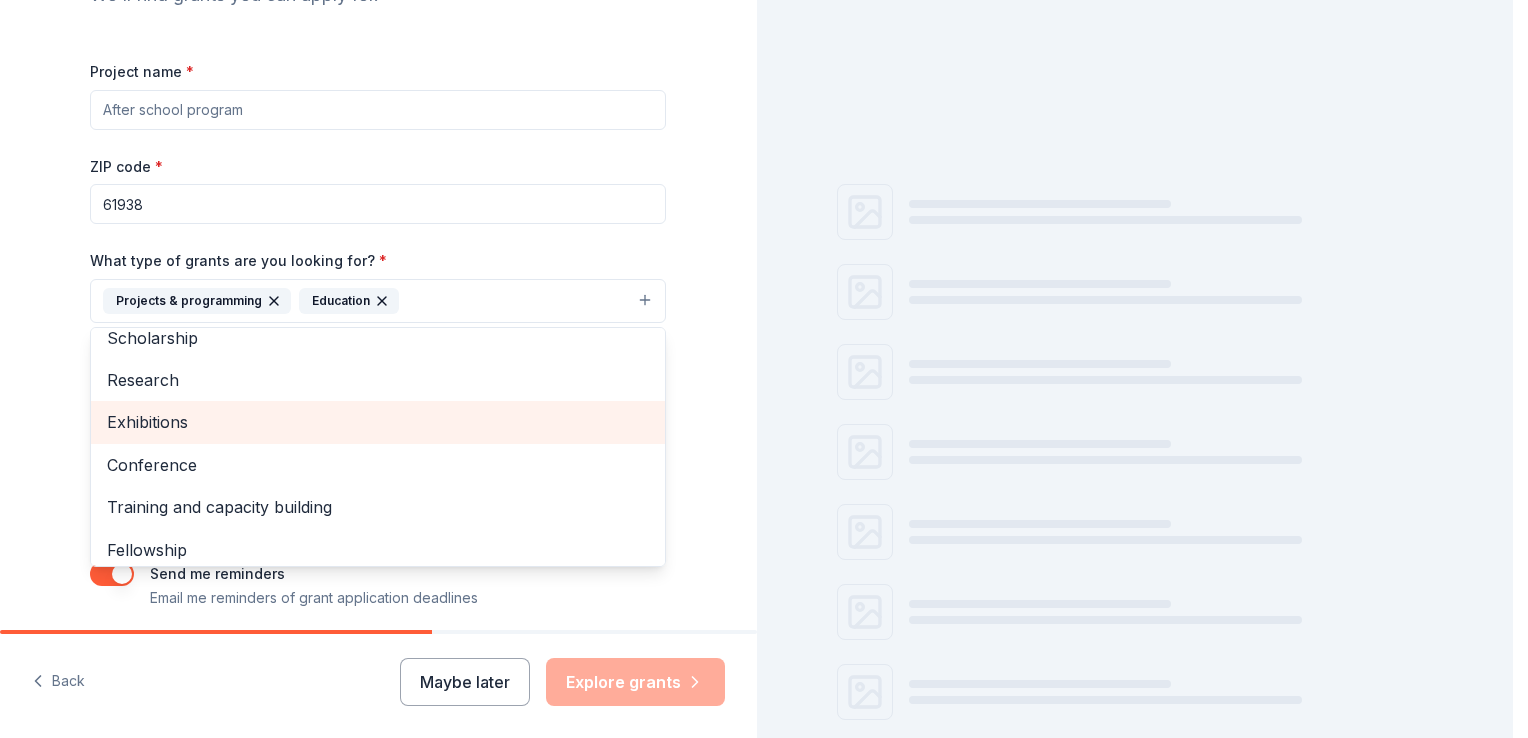 scroll, scrollTop: 151, scrollLeft: 0, axis: vertical 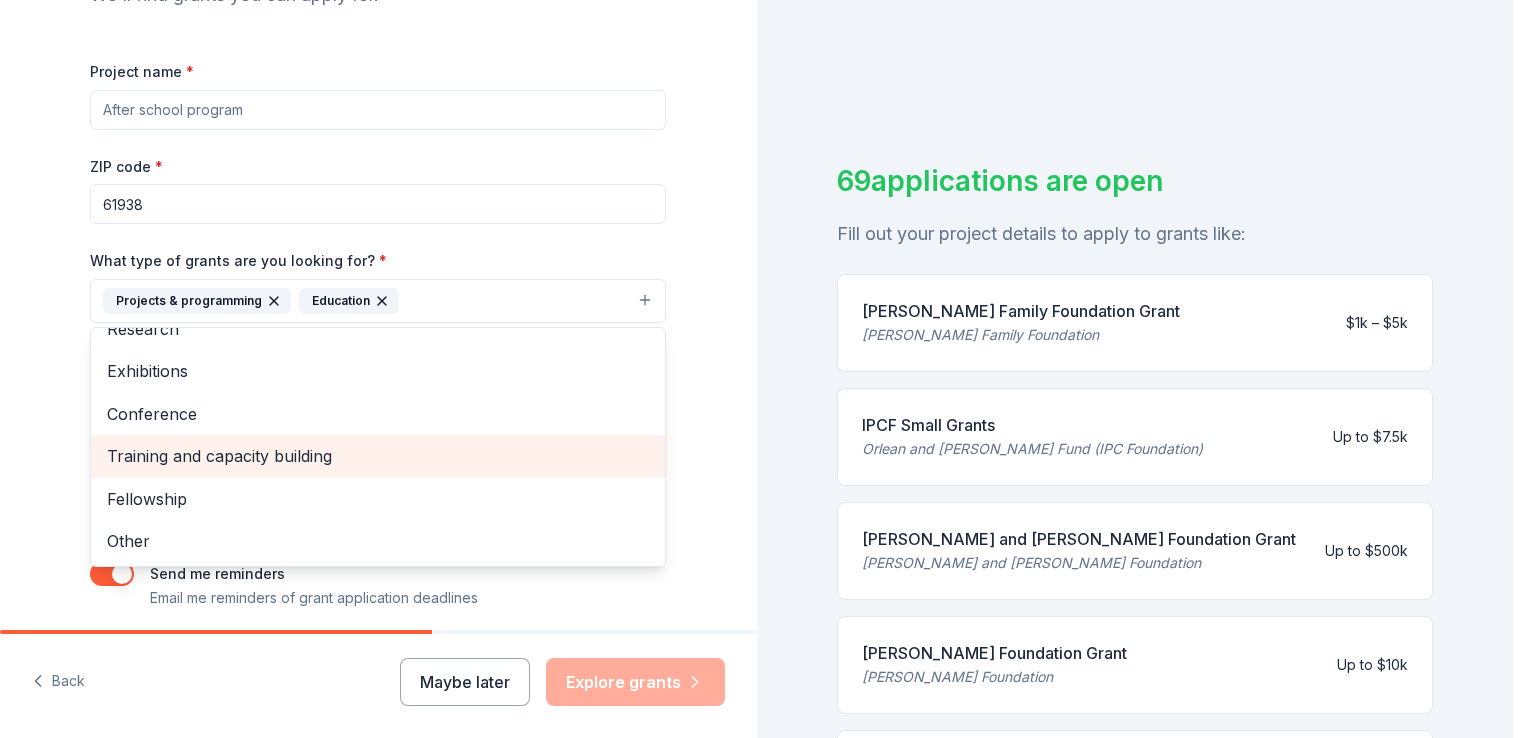 click on "Training and capacity building" at bounding box center (378, 456) 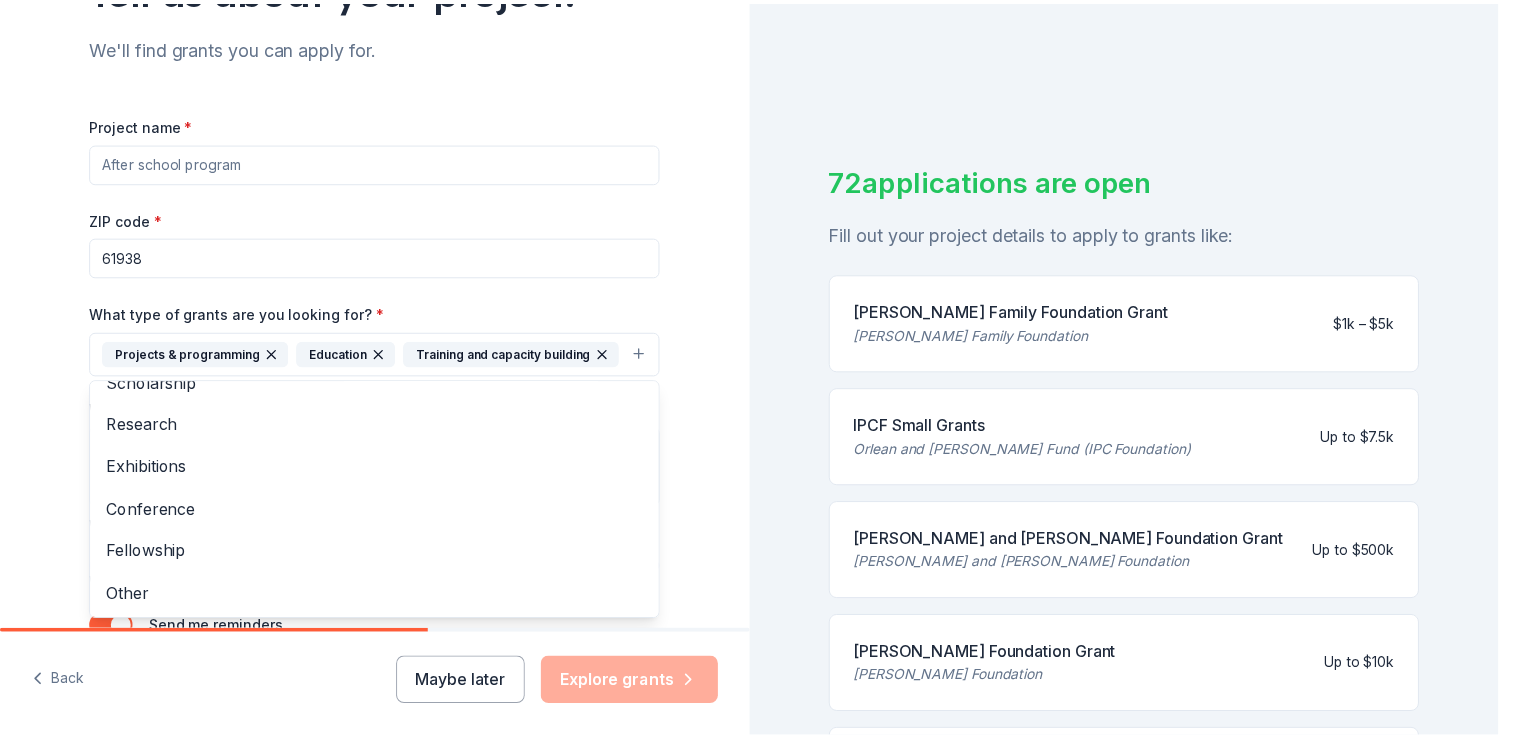 scroll, scrollTop: 196, scrollLeft: 0, axis: vertical 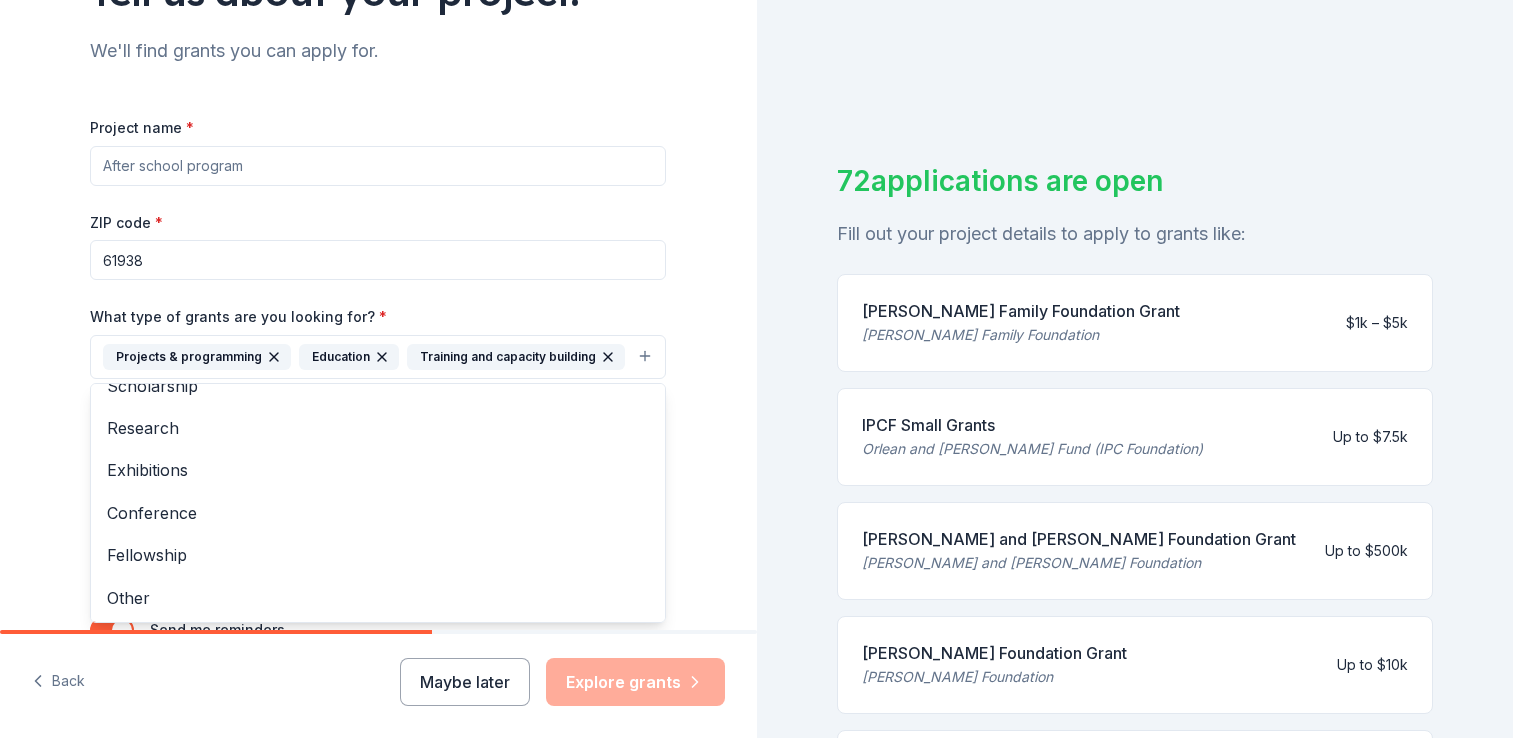 click on "Project name * ZIP code * 61938 What type of grants are you looking for? * Projects & programming Education Training and capacity building General operations Capital Scholarship Research Exhibitions Conference Fellowship Other What is your project about? * We use this to match you to relevant grant opportunities.   See examples We recommend at least 300 characters to get the best grant matches. Send me reminders Email me reminders of grant application deadlines" at bounding box center (378, 390) 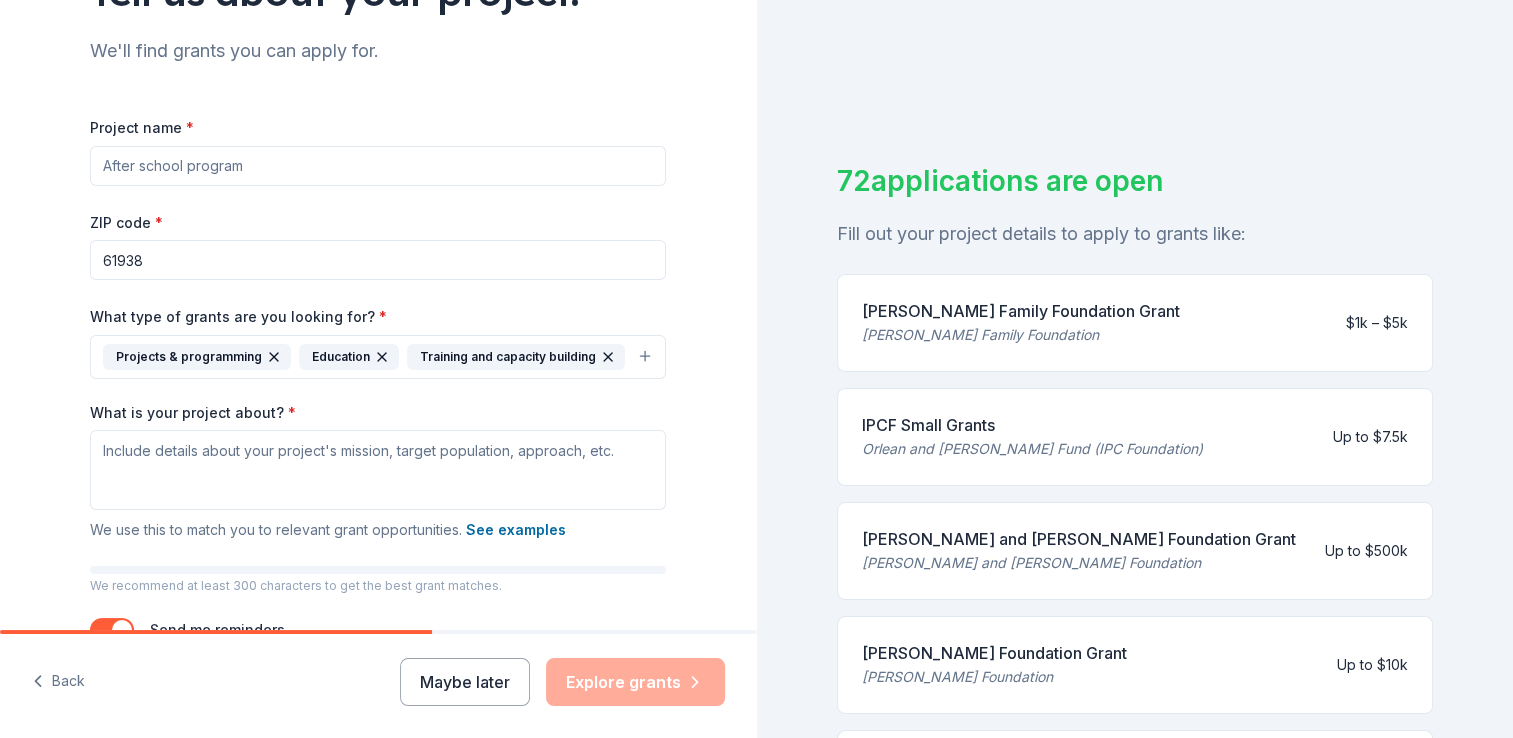 click on "Project name *" at bounding box center [378, 166] 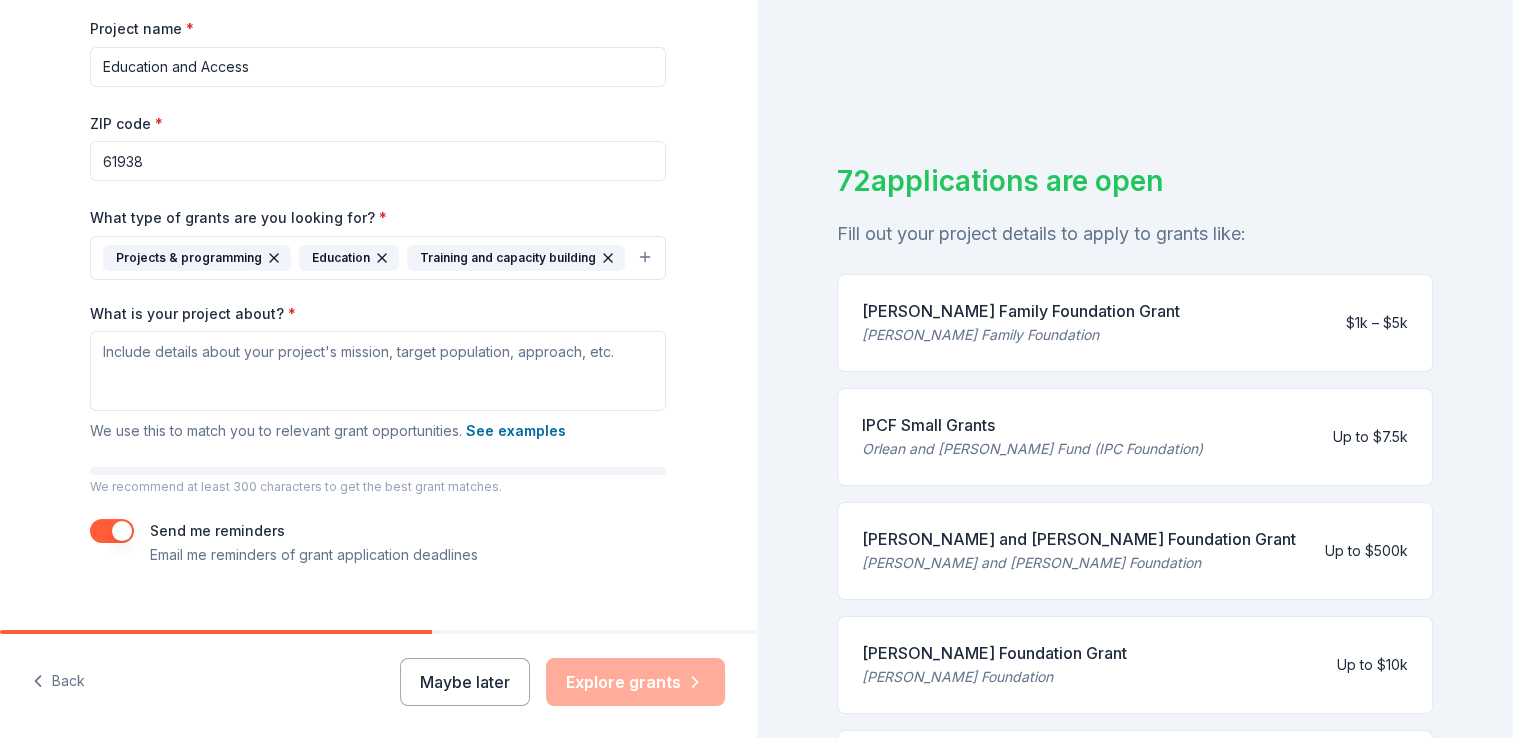 scroll, scrollTop: 328, scrollLeft: 0, axis: vertical 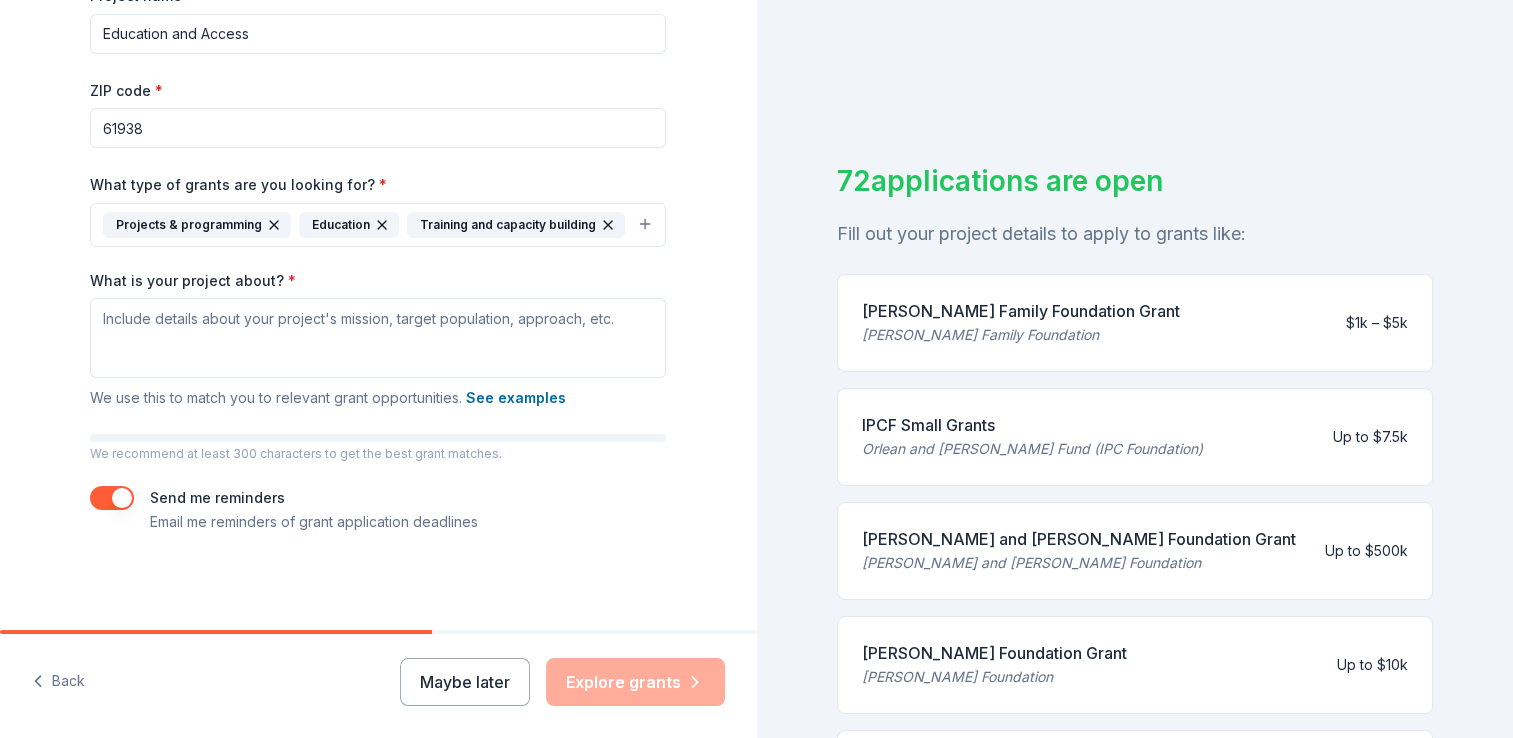 type on "Education and Access" 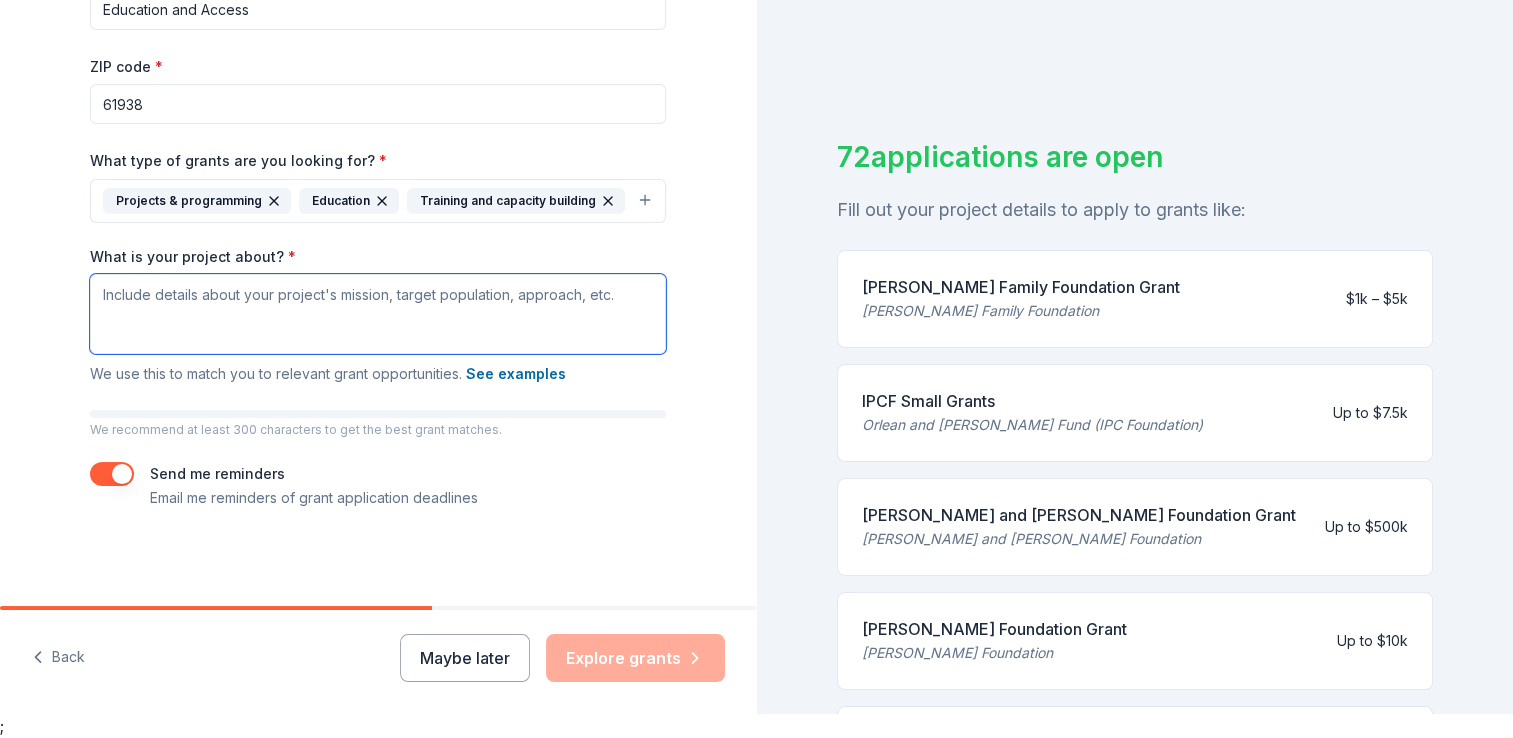 click on "What is your project about? *" at bounding box center [378, 314] 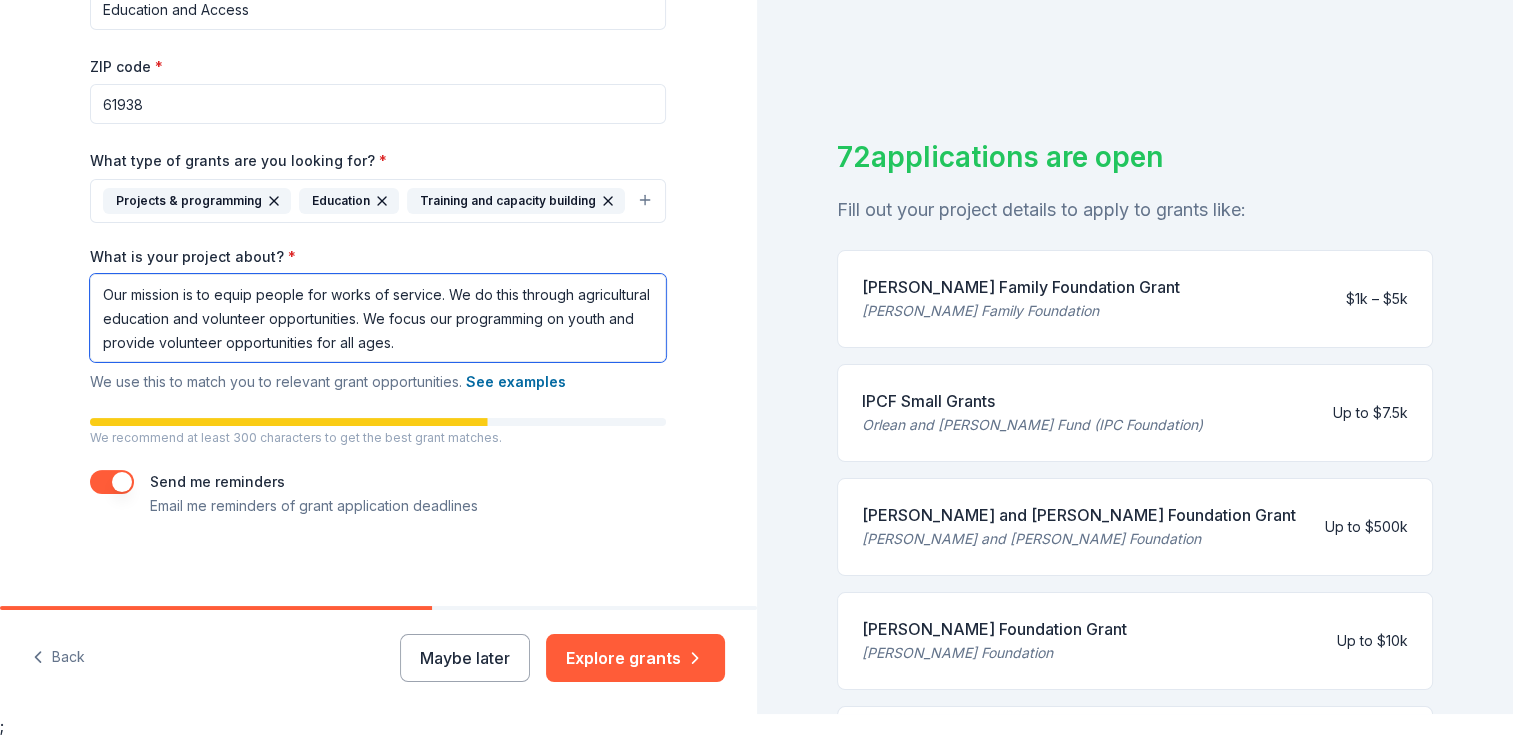 scroll, scrollTop: 336, scrollLeft: 0, axis: vertical 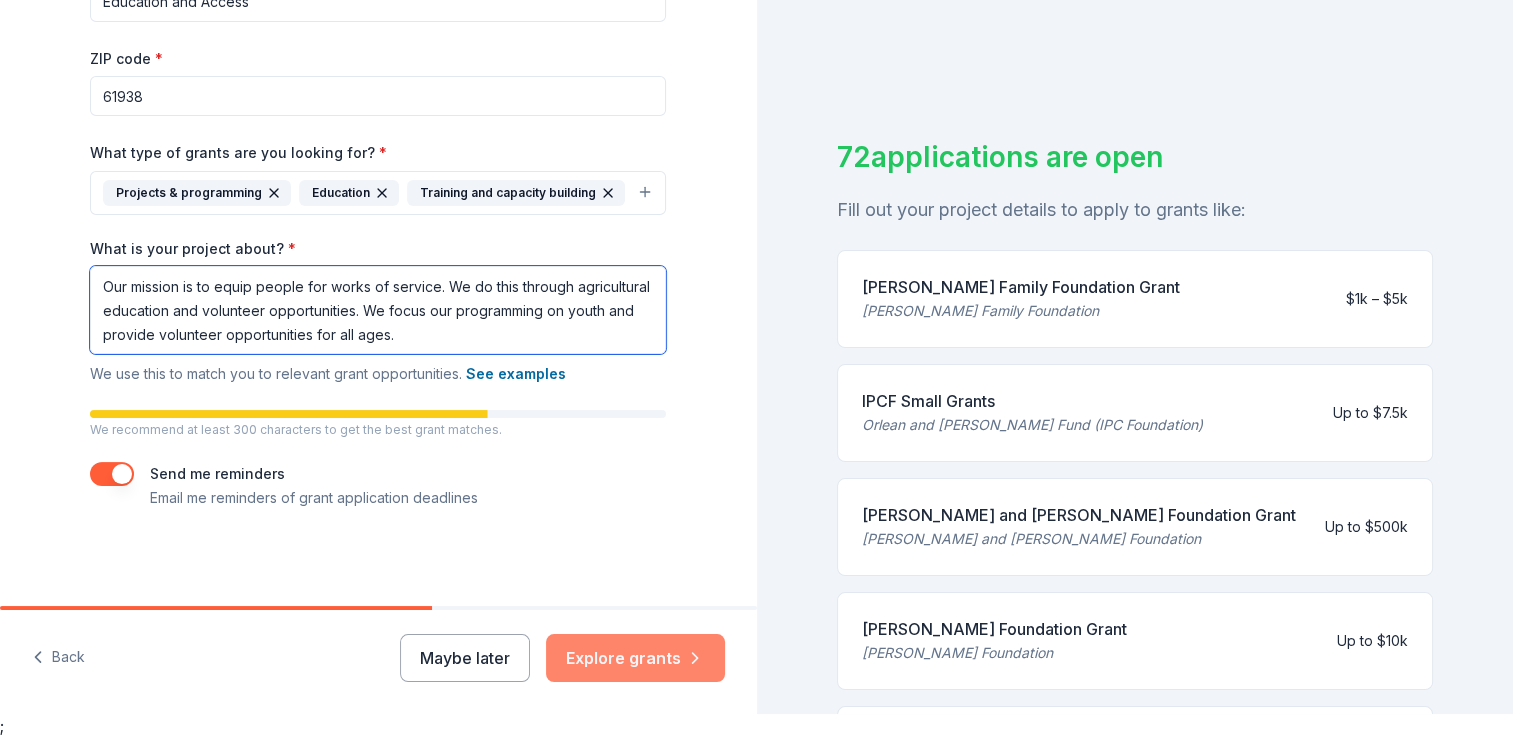 type on "Our mission is to equip people for works of service. We do this through agricultural education and volunteer opportunities. We focus our programming on youth and provide volunteer opportunities for all ages." 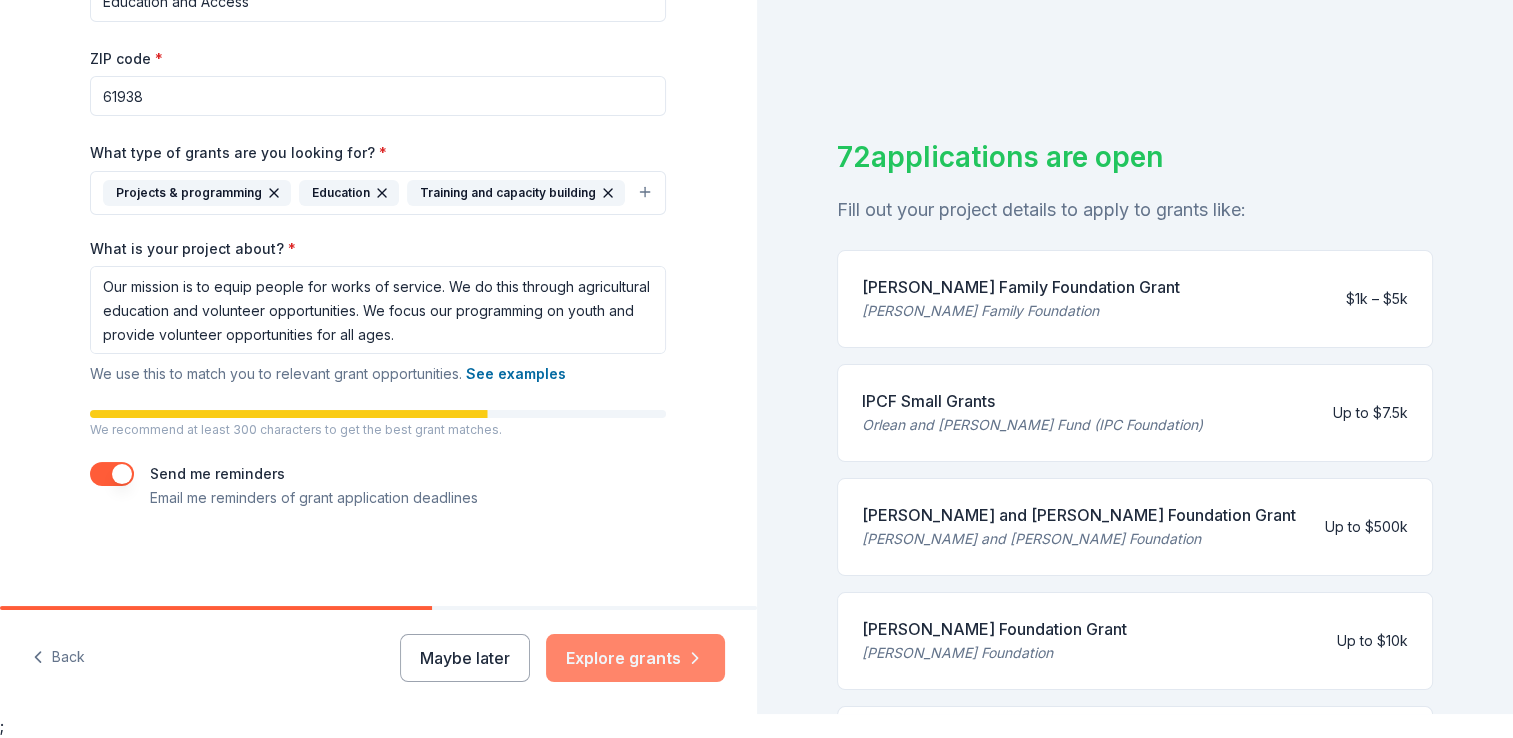 click on "Explore grants" at bounding box center [635, 658] 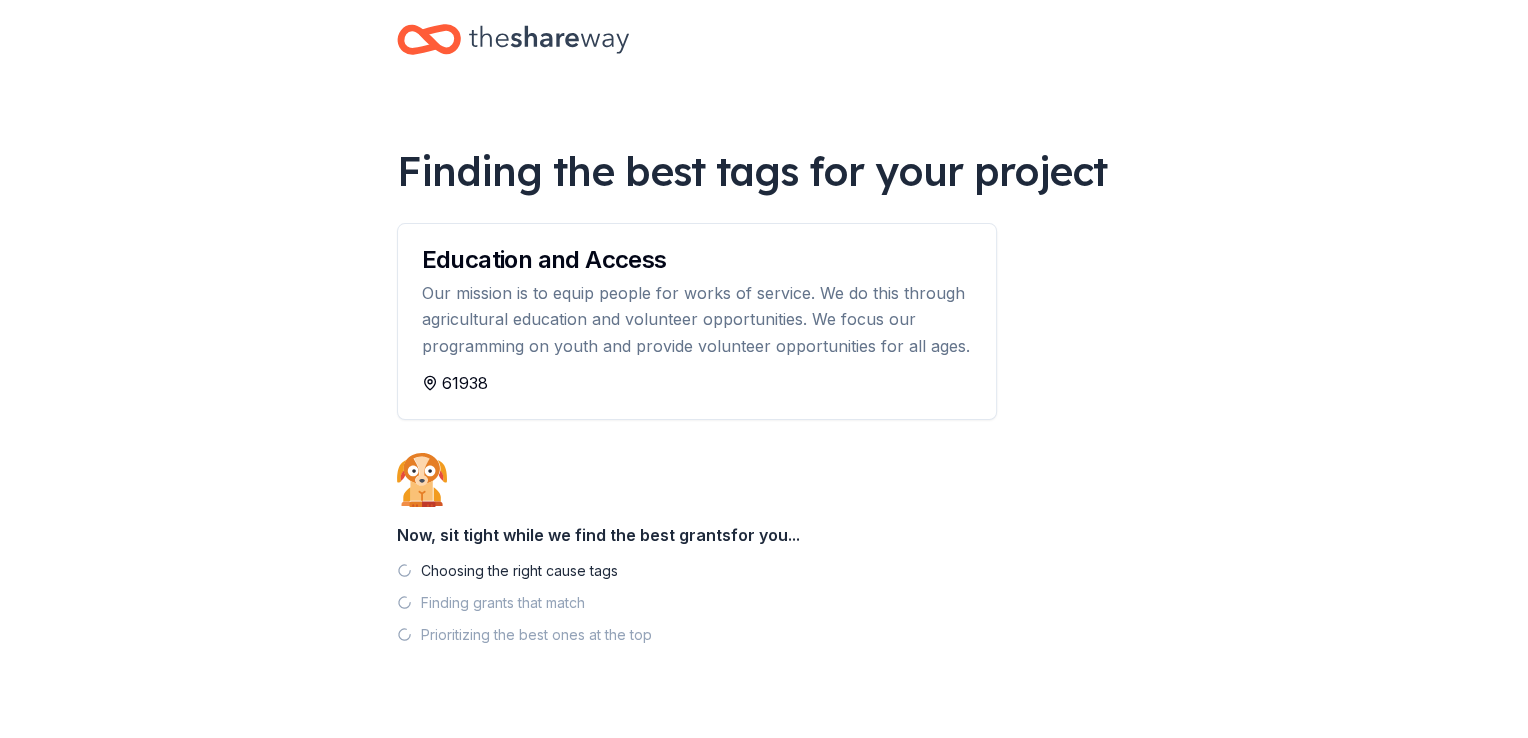 scroll, scrollTop: 0, scrollLeft: 0, axis: both 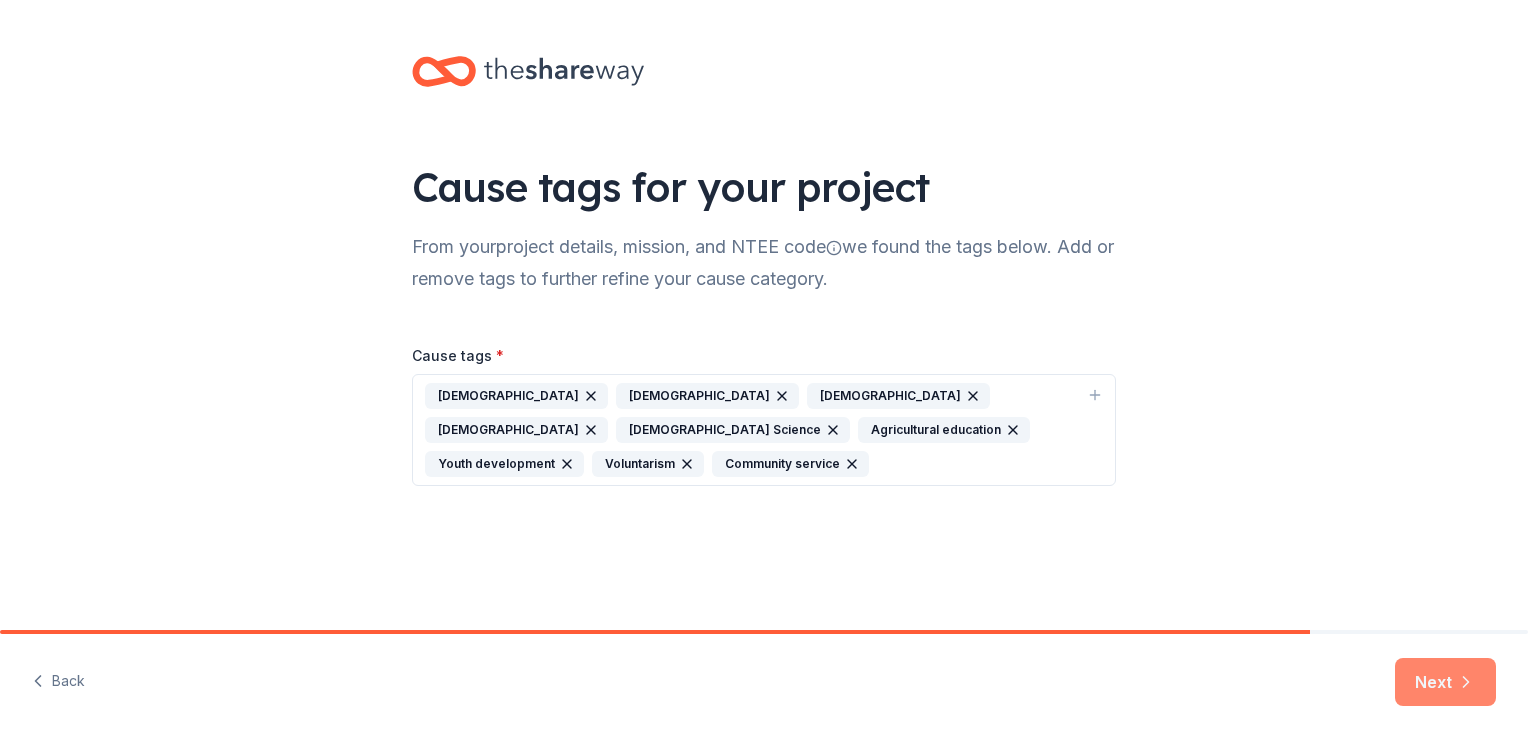click on "Next" at bounding box center [1445, 682] 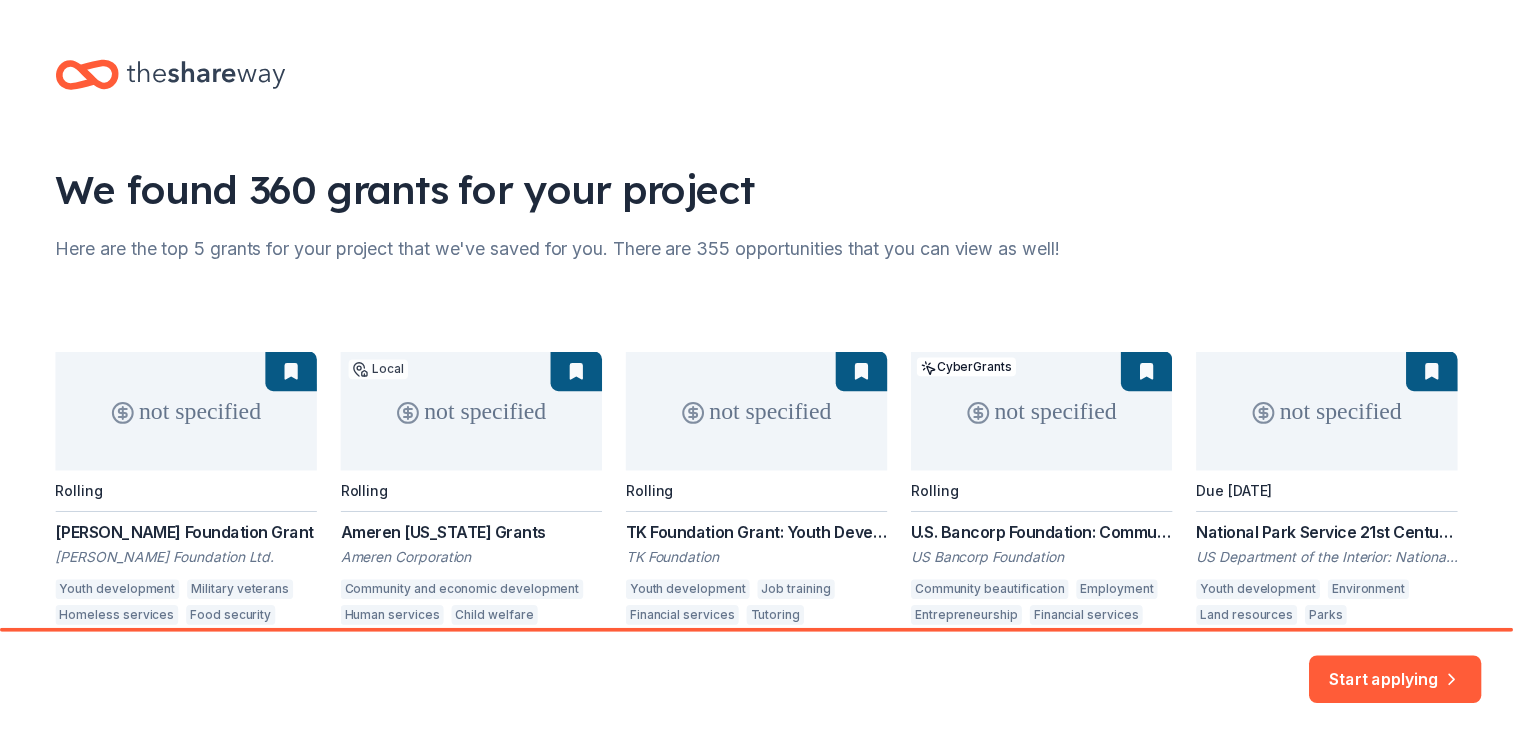 scroll, scrollTop: 115, scrollLeft: 0, axis: vertical 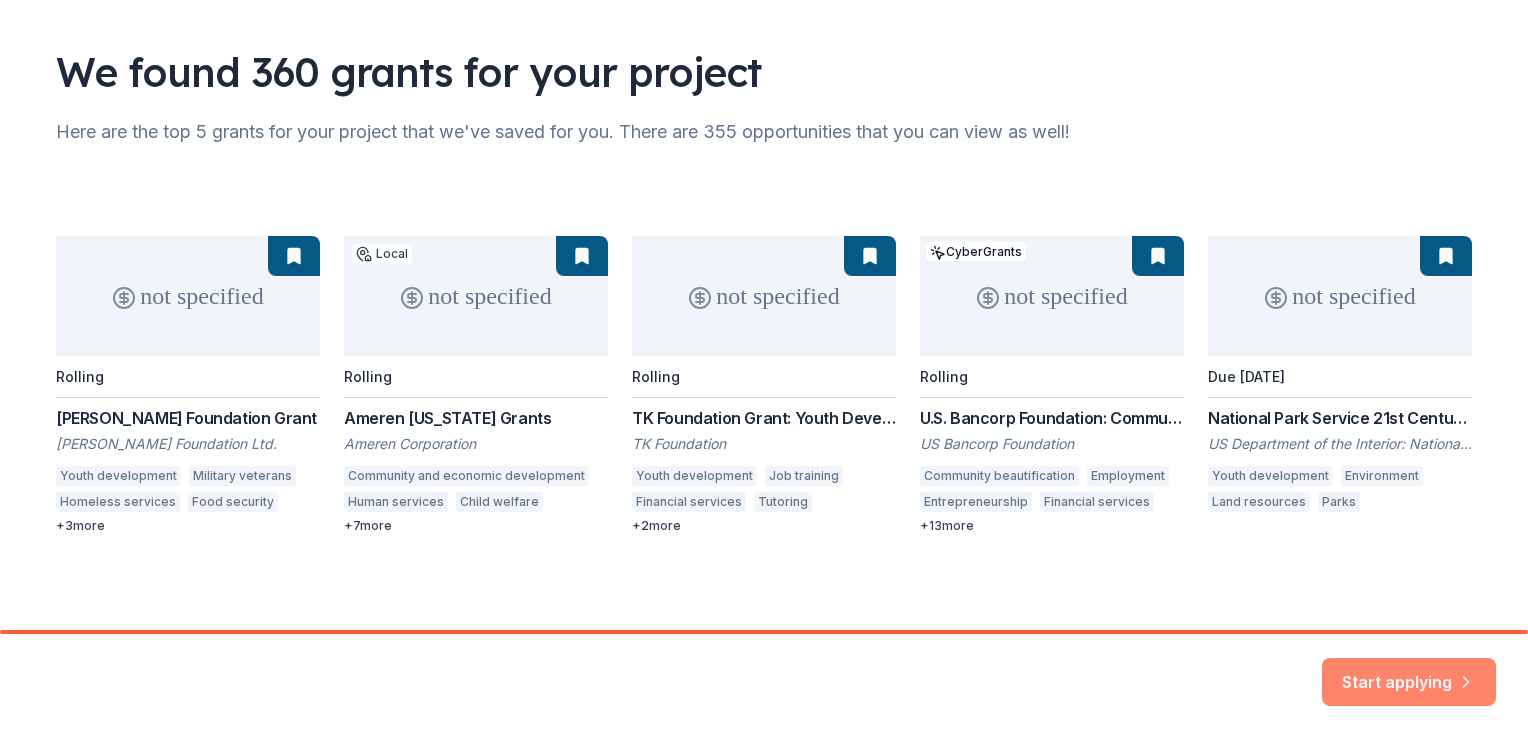 click on "Start applying" at bounding box center [1409, 670] 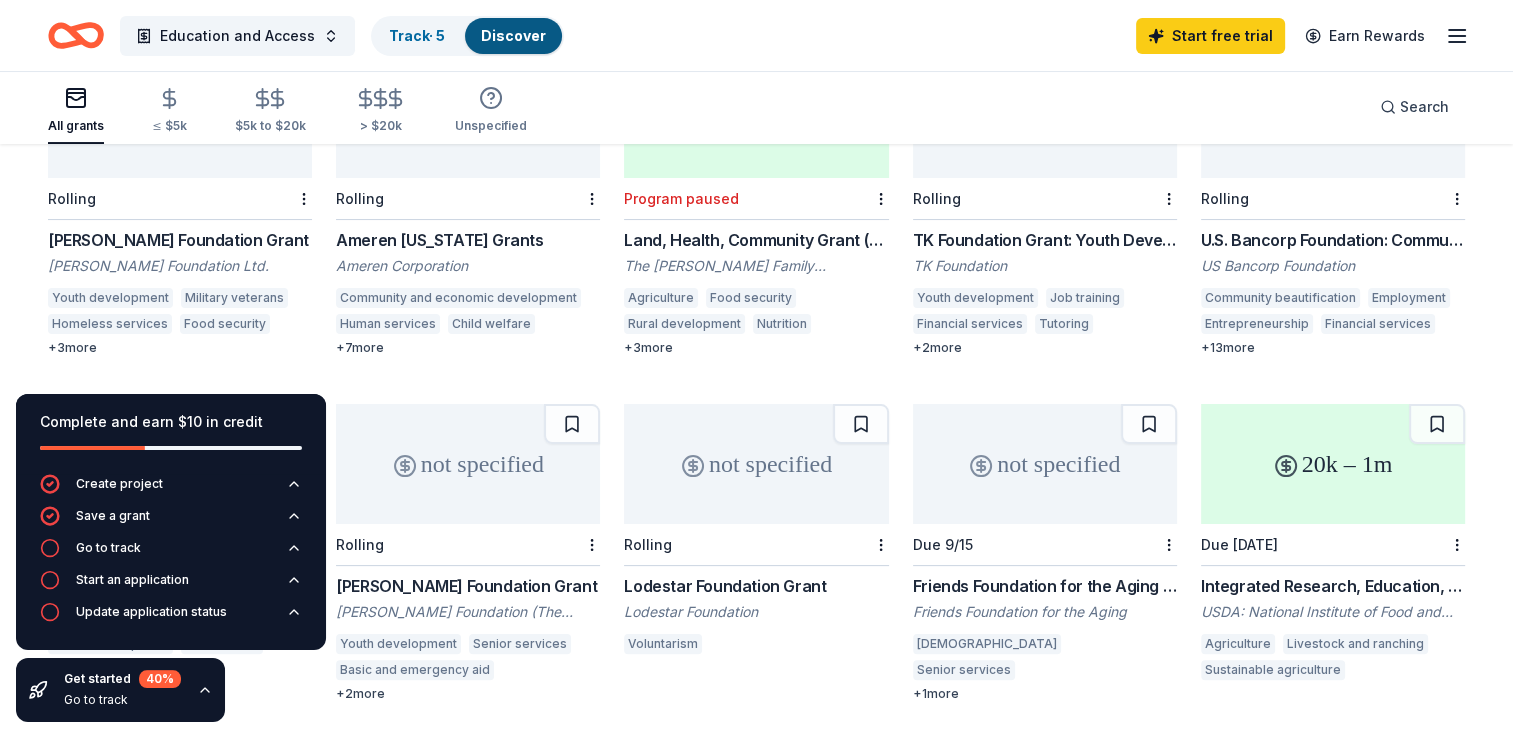scroll, scrollTop: 0, scrollLeft: 0, axis: both 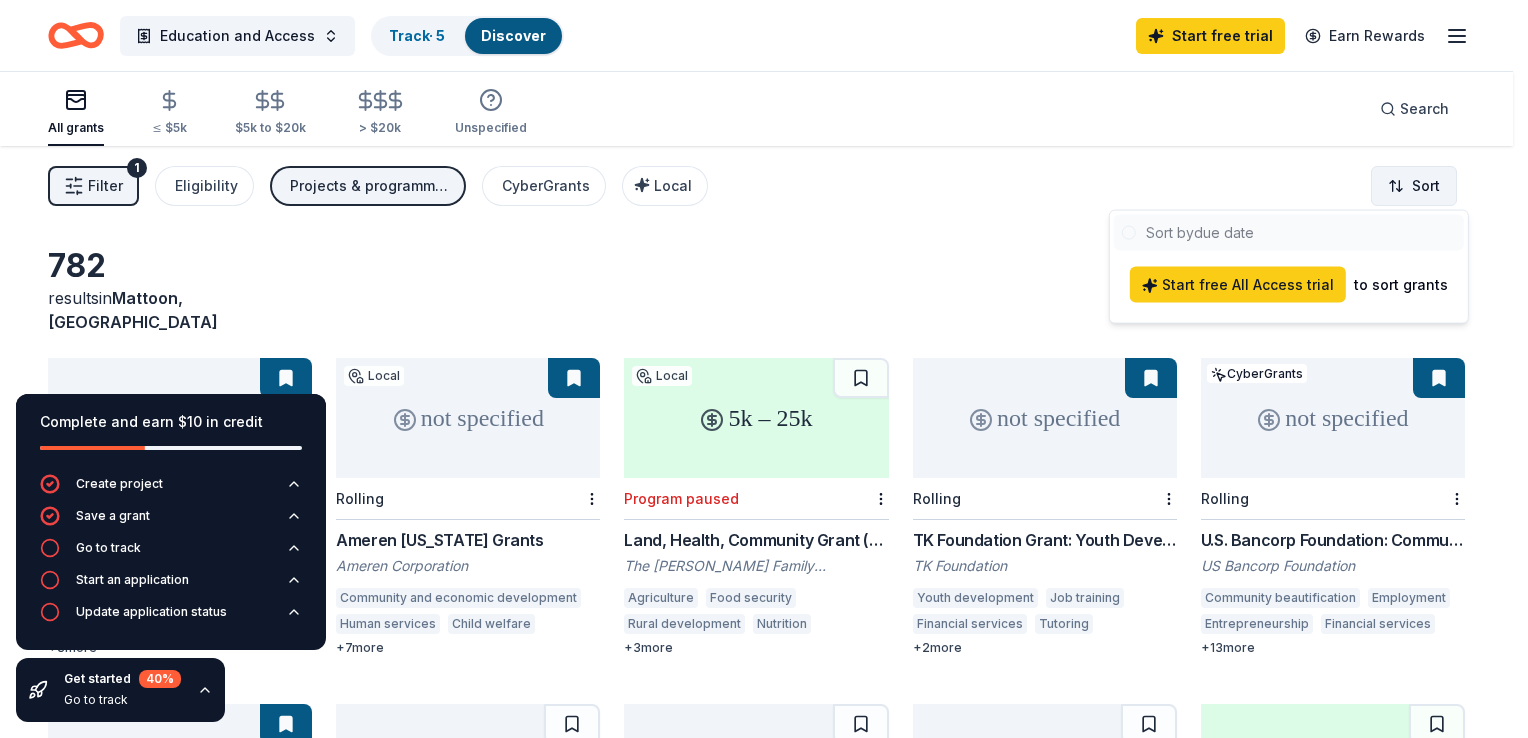 click on "Education and Access Track  · 5 Discover Start free  trial Earn Rewards All grants ≤ $5k $5k to $20k > $20k Unspecified Search Filter 1 Eligibility Projects & programming, Education, Training and capacity building CyberGrants Local Sort Complete and earn $10 in credit Create project Save a grant Go to track Start an application Update application status Get started 40 % Go to track 782 results  in  Mattoon, IL not specified Rolling [PERSON_NAME] Foundation [PERSON_NAME] Foundation Ltd. Youth development Military veterans Homeless services Food security Tutoring Domestic violence [MEDICAL_DATA] +  3  more not specified Local Rolling Ameren [US_STATE] Grants Ameren Corporation Community and economic development Human services Child welfare Arts and culture Elementary and secondary education Natural resources Health Health care access Environment Public affairs +  7  more 5k – 25k Local Program paused Land, Health, Community Grant (formerly the [PERSON_NAME] Family Fund) The [PERSON_NAME] Family Foundation Agriculture +  3 2" at bounding box center (764, 369) 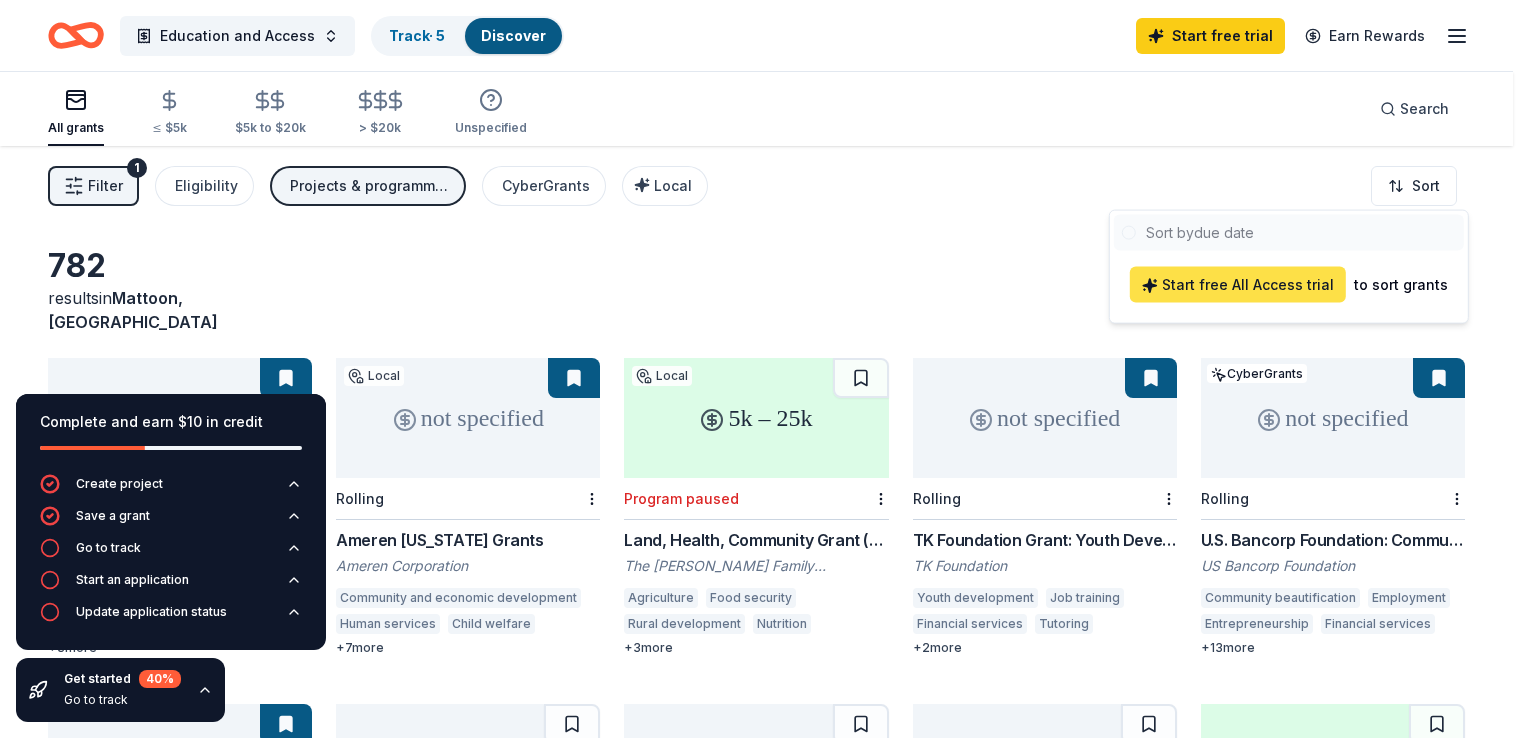 click on "Start free All Access trial" at bounding box center [1238, 285] 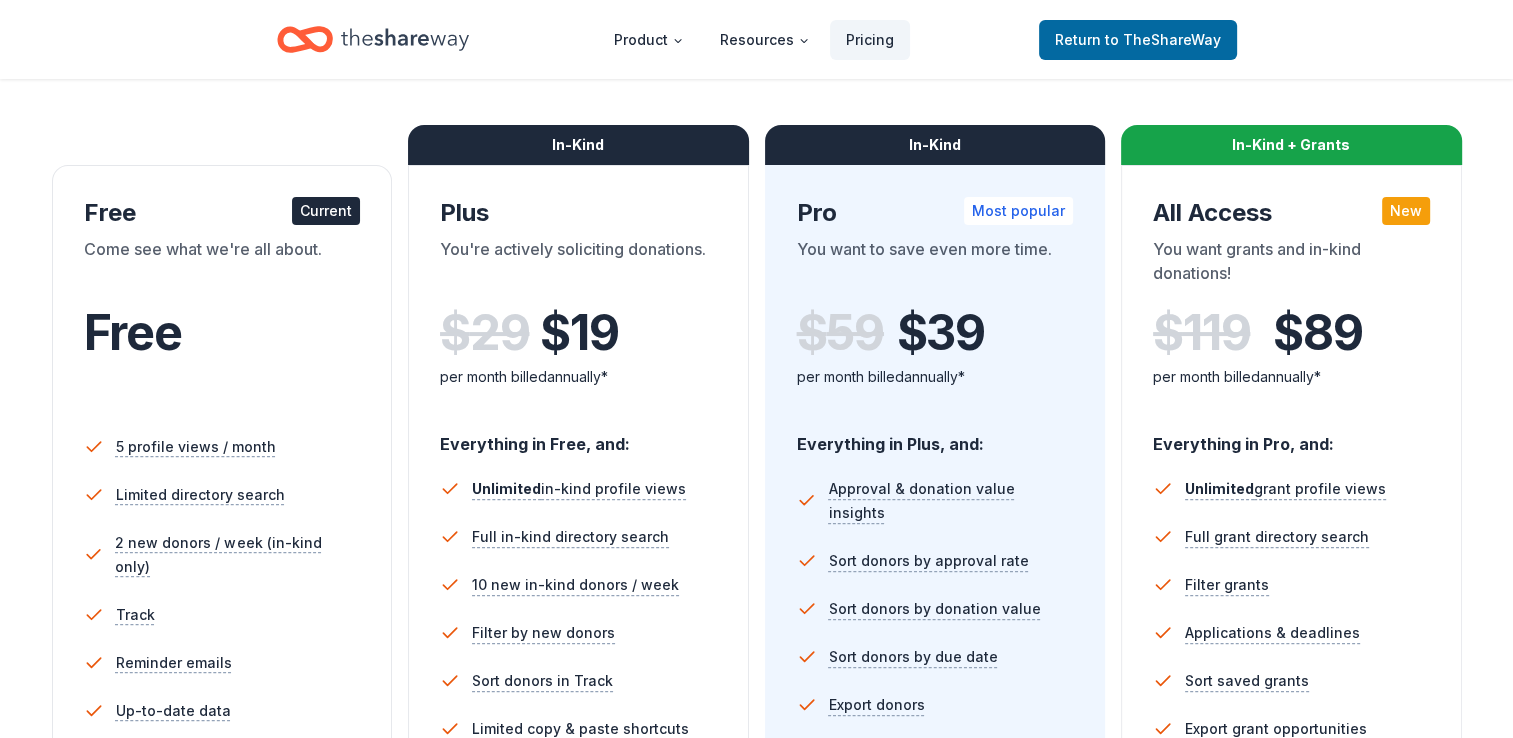 scroll, scrollTop: 255, scrollLeft: 0, axis: vertical 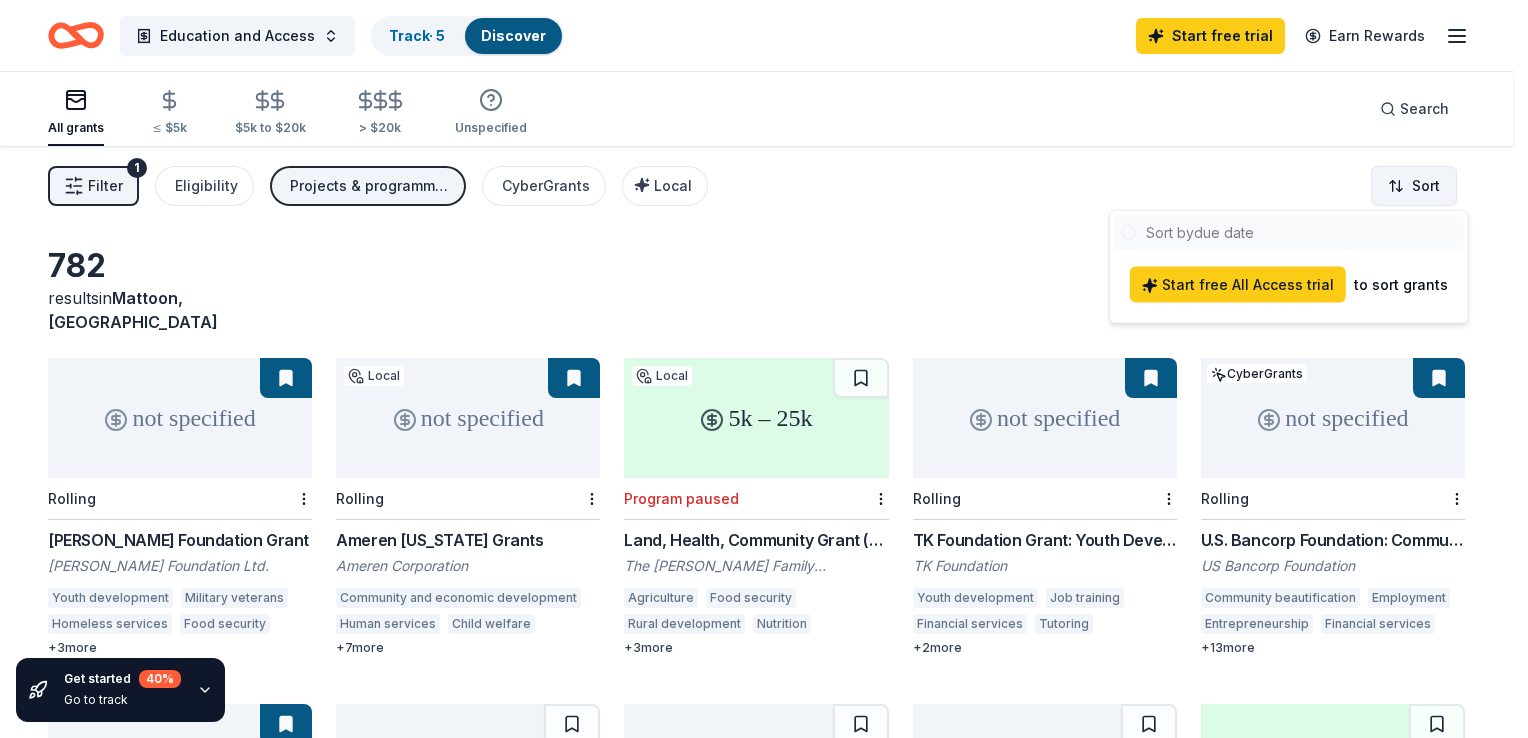 click on "Education and Access Track  · 5 Discover Start free  trial Earn Rewards All grants ≤ $5k $5k to $20k > $20k Unspecified Search Filter 1 Eligibility Projects & programming, Education, Training and capacity building CyberGrants Local Sort Get started 40 % Go to track 782 results  in  Mattoon, [GEOGRAPHIC_DATA] not specified Rolling [PERSON_NAME] Foundation [PERSON_NAME] Foundation Ltd. Youth development Military veterans Homeless services Food security Tutoring Domestic violence [MEDICAL_DATA] +  3  more not specified Local Rolling Ameren [US_STATE] Grants Ameren Corporation Community and economic development Human services Child welfare Arts and culture Elementary and secondary education Natural resources Health Health care access Environment Public affairs +  7  more 5k – 25k Local Program paused Land, Health, Community Grant (formerly the [PERSON_NAME] Family Fund) The [PERSON_NAME] Family Foundation Agriculture Food security Rural development Nutrition Public affairs Physical fitness Environment +  3  more not specified Rolling +  2 2" at bounding box center [764, 369] 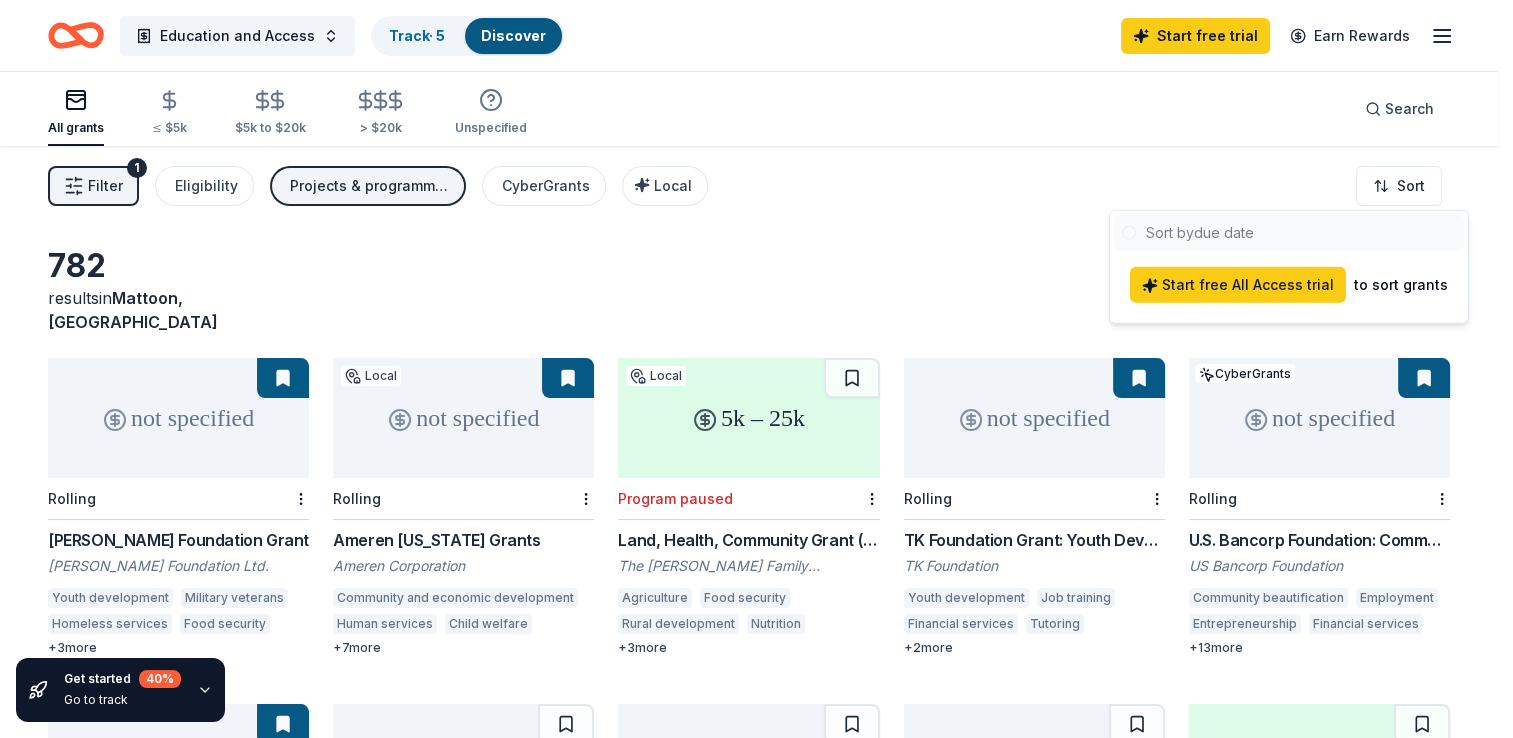 click on "Education and Access Track  · 5 Discover Start free  trial Earn Rewards All grants ≤ $5k $5k to $20k > $20k Unspecified Search Filter 1 Eligibility Projects & programming, Education, Training and capacity building CyberGrants Local Sort Get started 40 % Go to track 782 results  in  Mattoon, [GEOGRAPHIC_DATA] not specified Rolling [PERSON_NAME] Foundation [PERSON_NAME] Foundation Ltd. Youth development Military veterans Homeless services Food security Tutoring Domestic violence [MEDICAL_DATA] +  3  more not specified Local Rolling Ameren [US_STATE] Grants Ameren Corporation Community and economic development Human services Child welfare Arts and culture Elementary and secondary education Natural resources Health Health care access Environment Public affairs +  7  more 5k – 25k Local Program paused Land, Health, Community Grant (formerly the [PERSON_NAME] Family Fund) The [PERSON_NAME] Family Foundation Agriculture Food security Rural development Nutrition Public affairs Physical fitness Environment +  3  more not specified Rolling +  2 2" at bounding box center [756, 369] 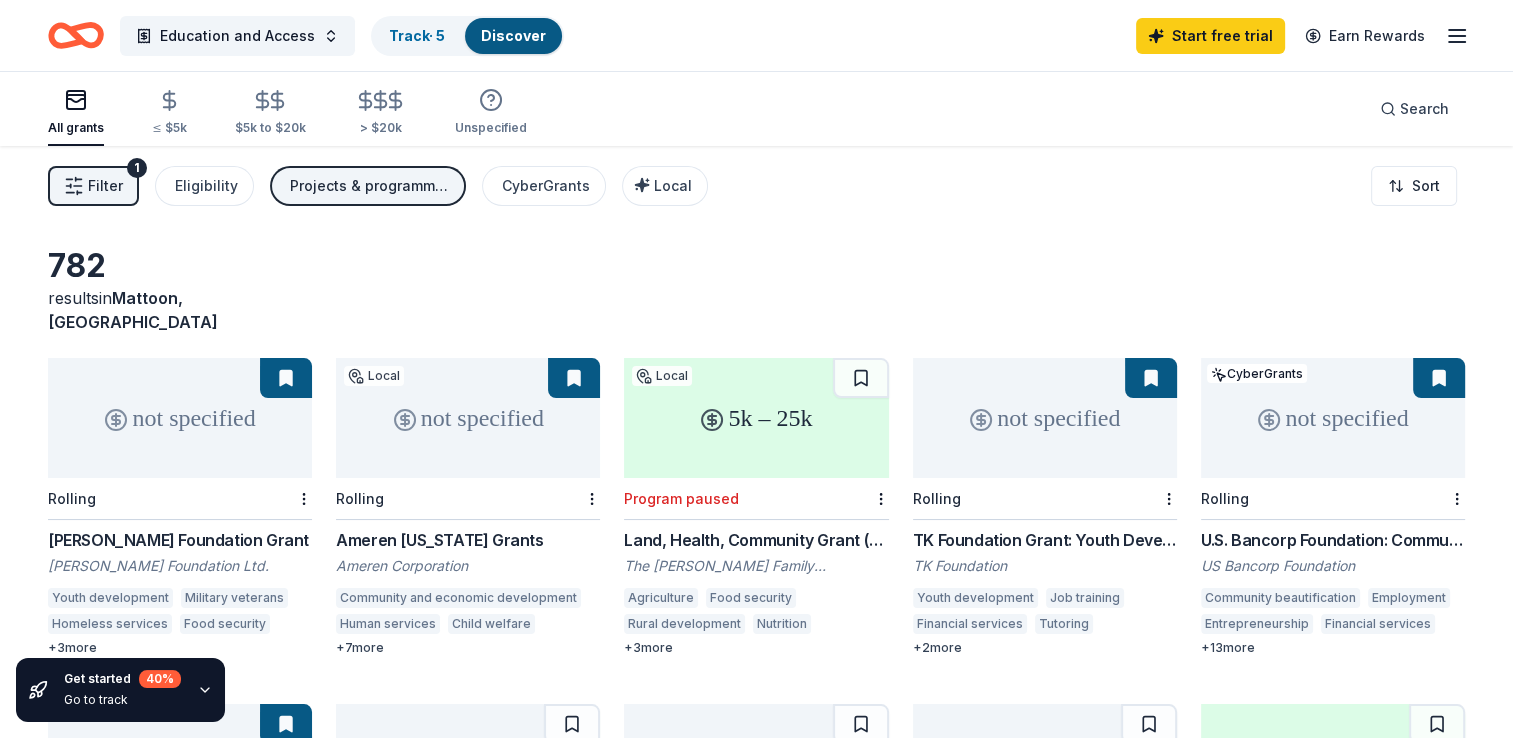 click on "Filter" at bounding box center [105, 186] 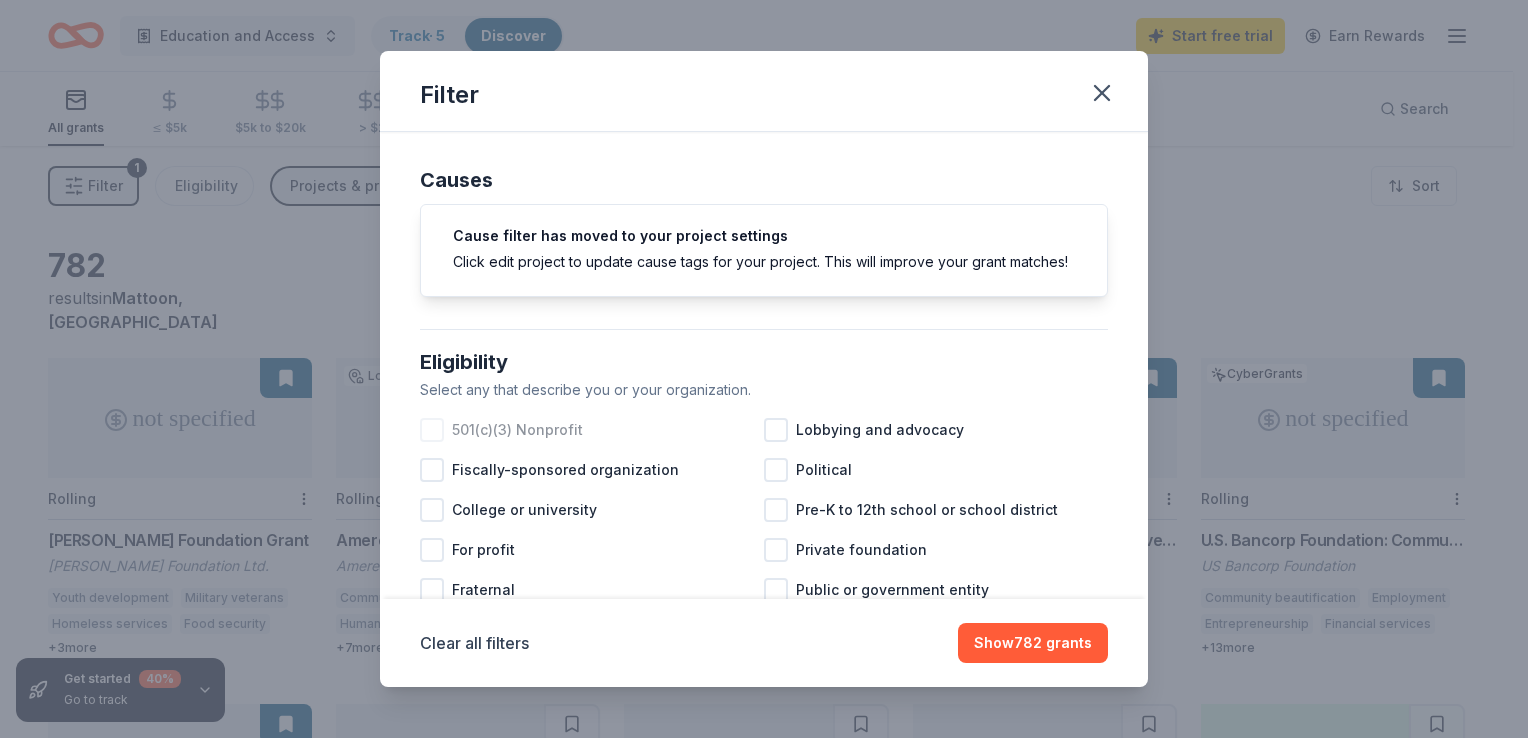 click at bounding box center [432, 430] 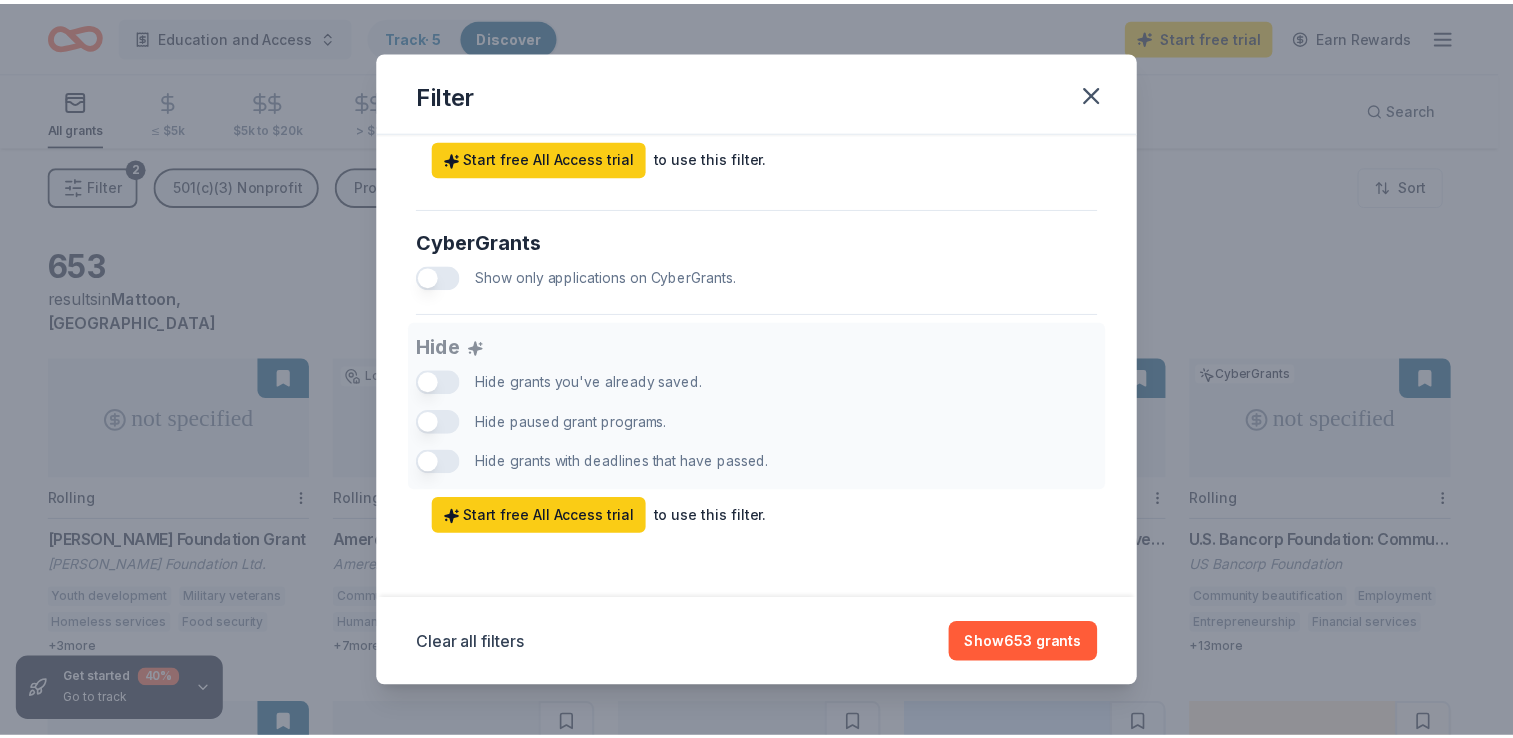 scroll, scrollTop: 1250, scrollLeft: 0, axis: vertical 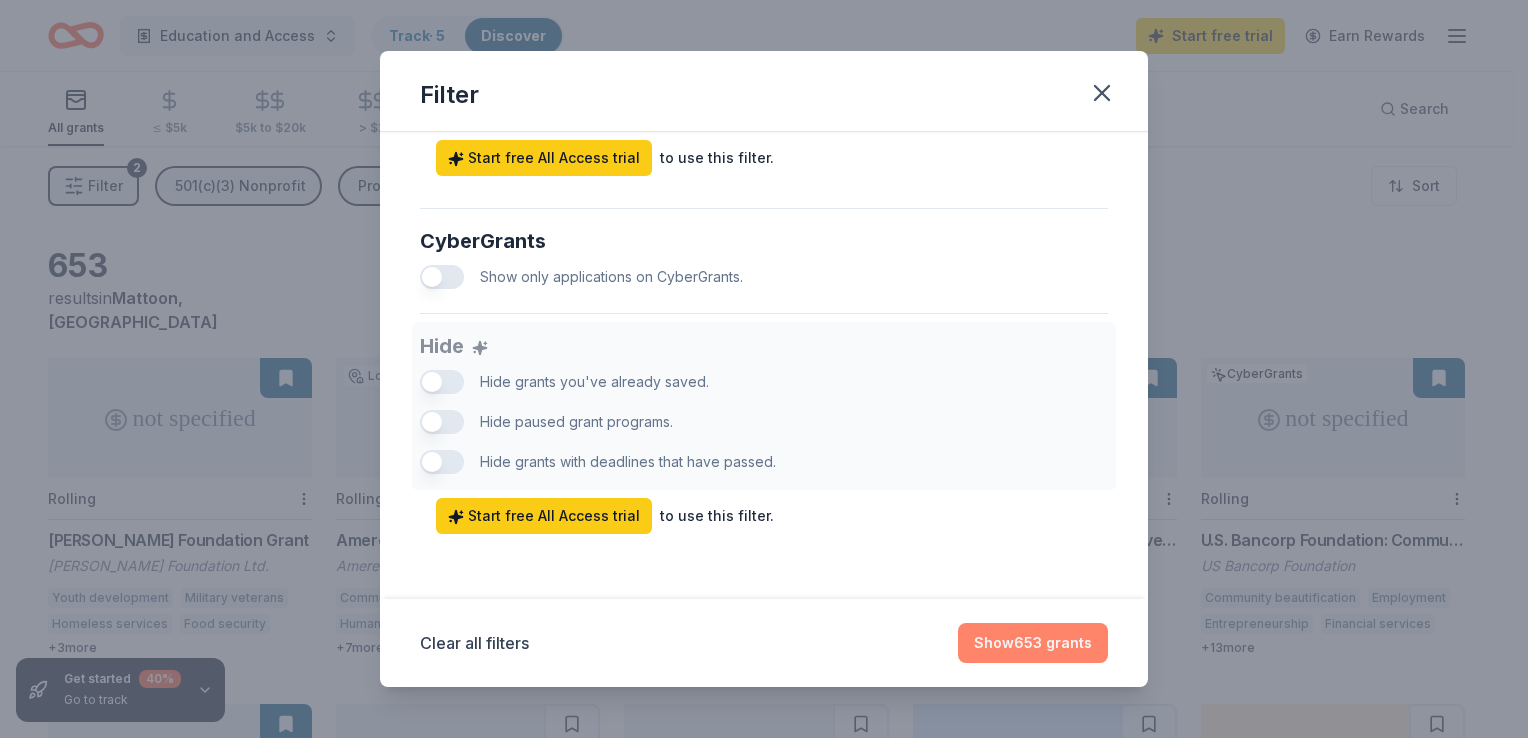 click on "Show  653   grants" at bounding box center (1033, 643) 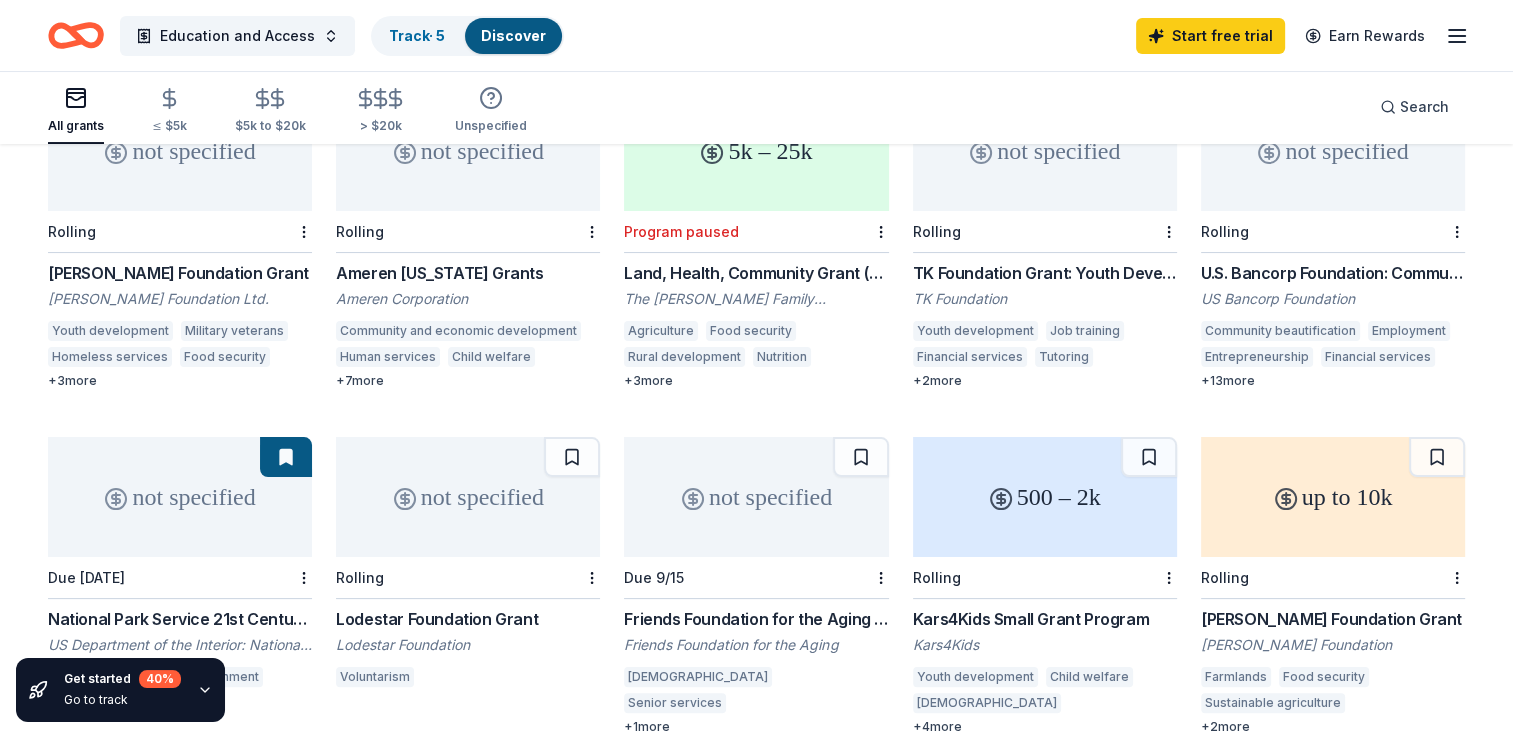 scroll, scrollTop: 0, scrollLeft: 0, axis: both 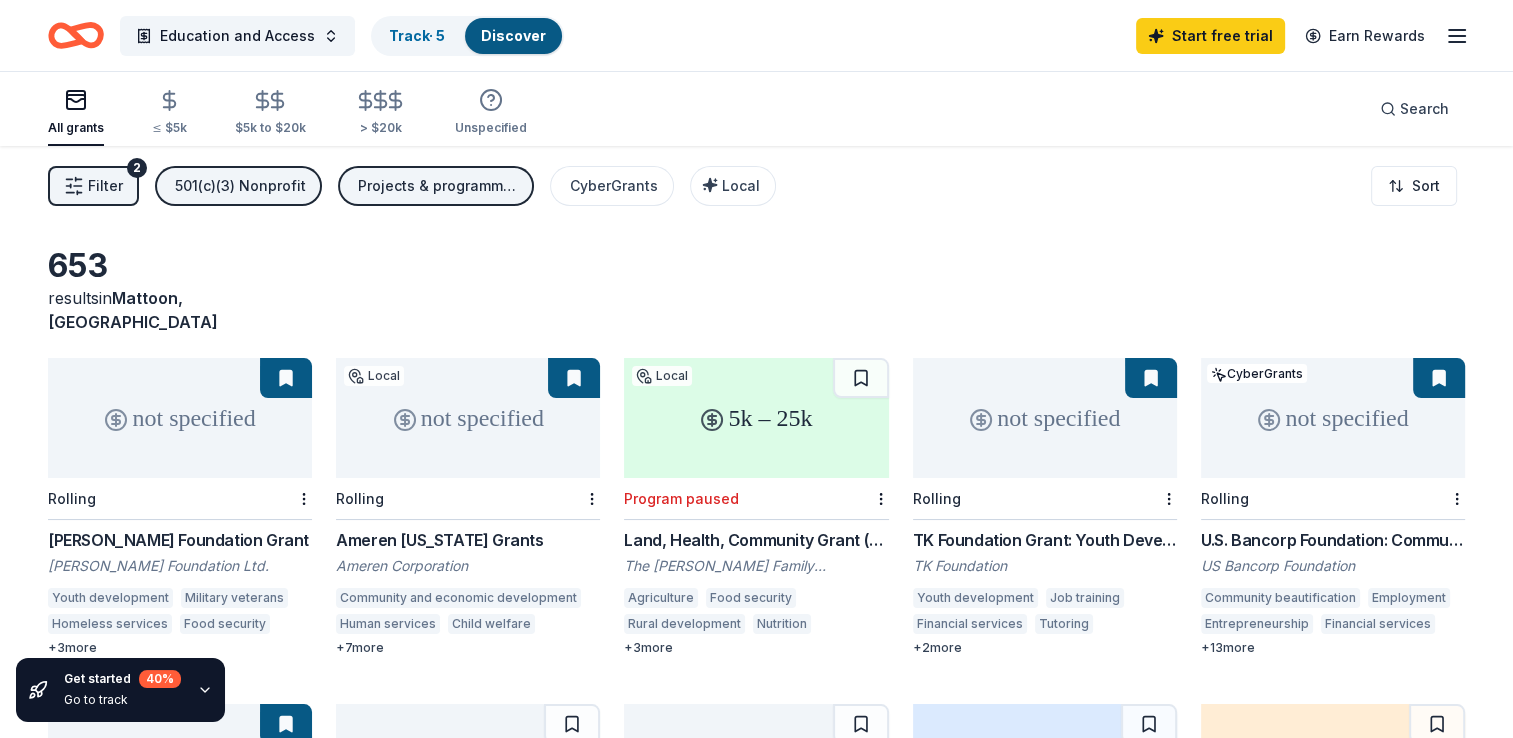 click 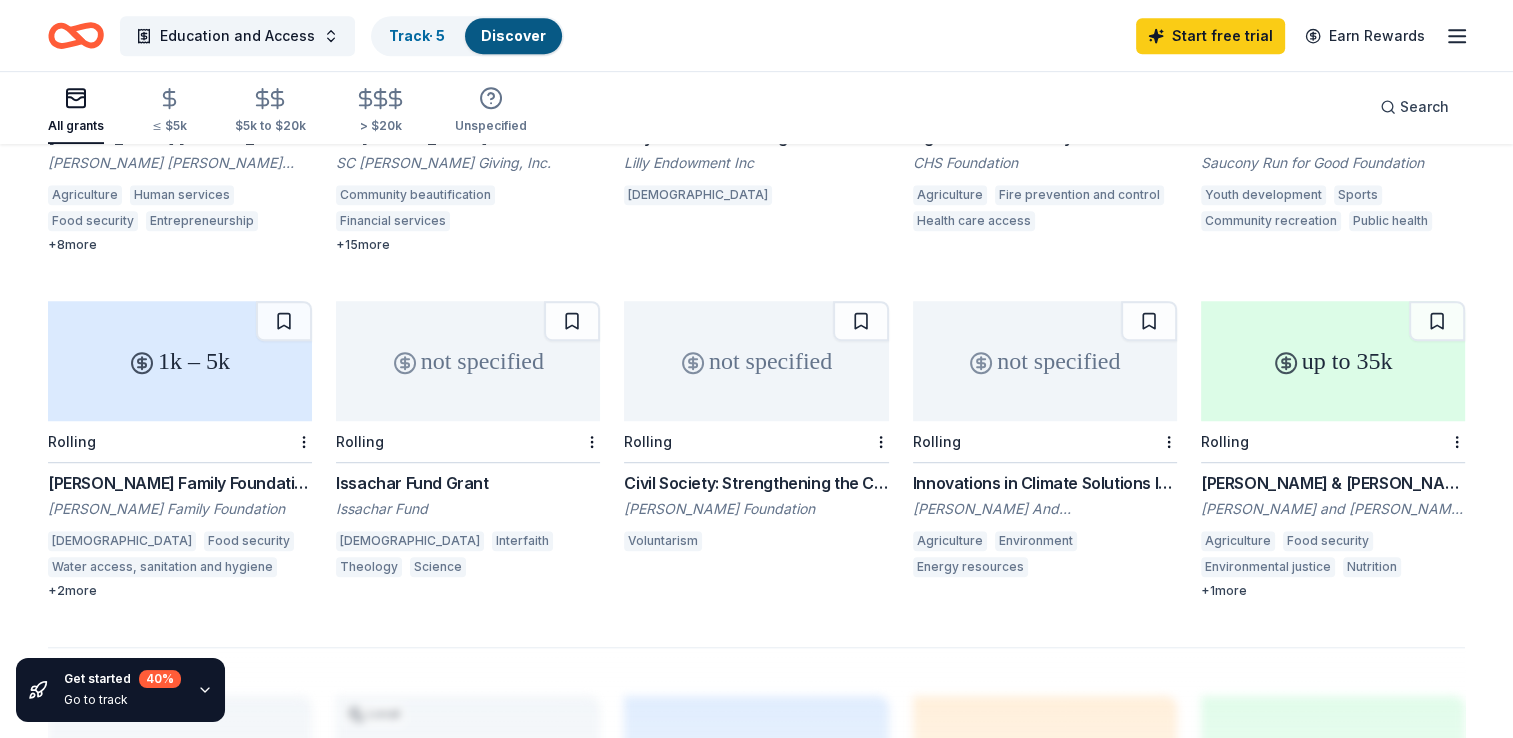 scroll, scrollTop: 1098, scrollLeft: 0, axis: vertical 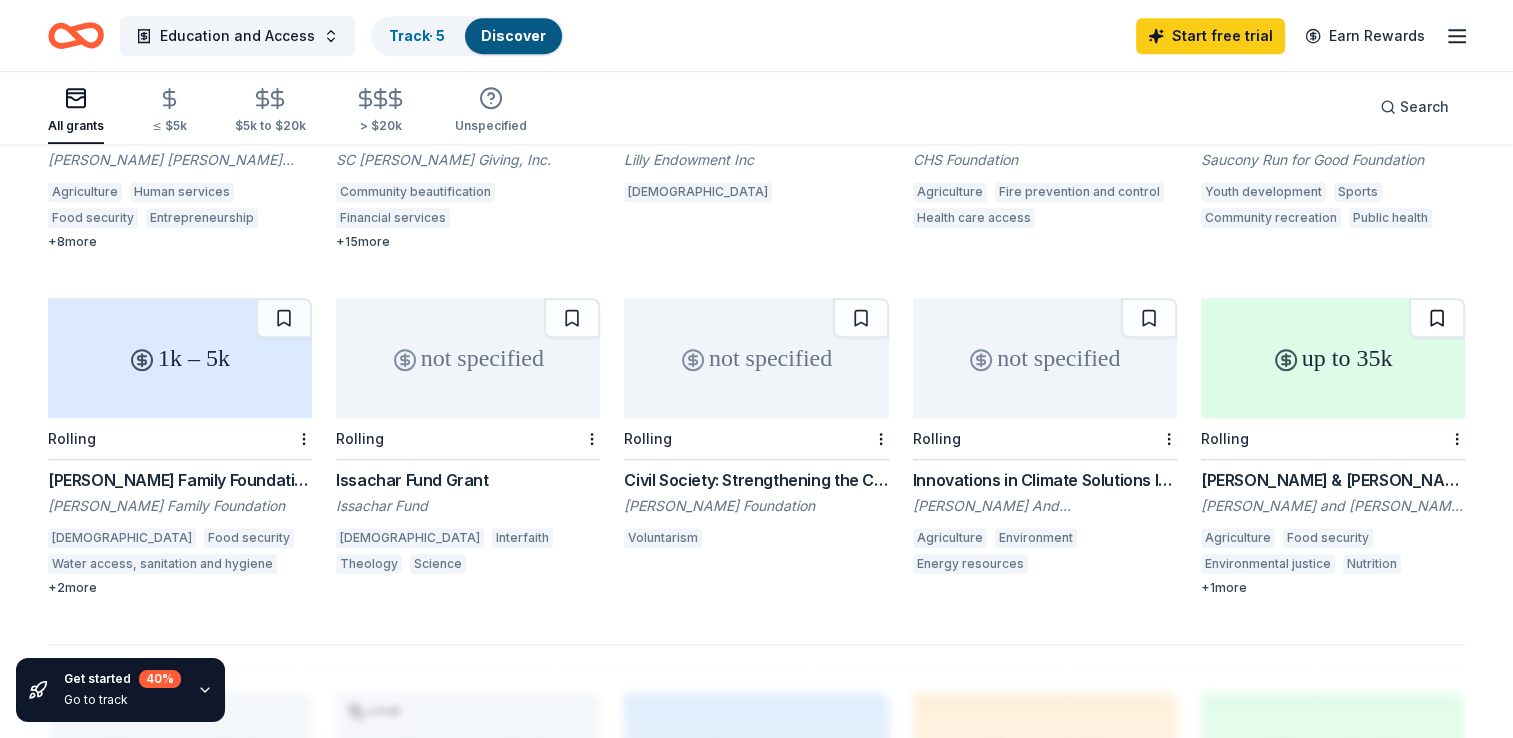 click at bounding box center [1437, 318] 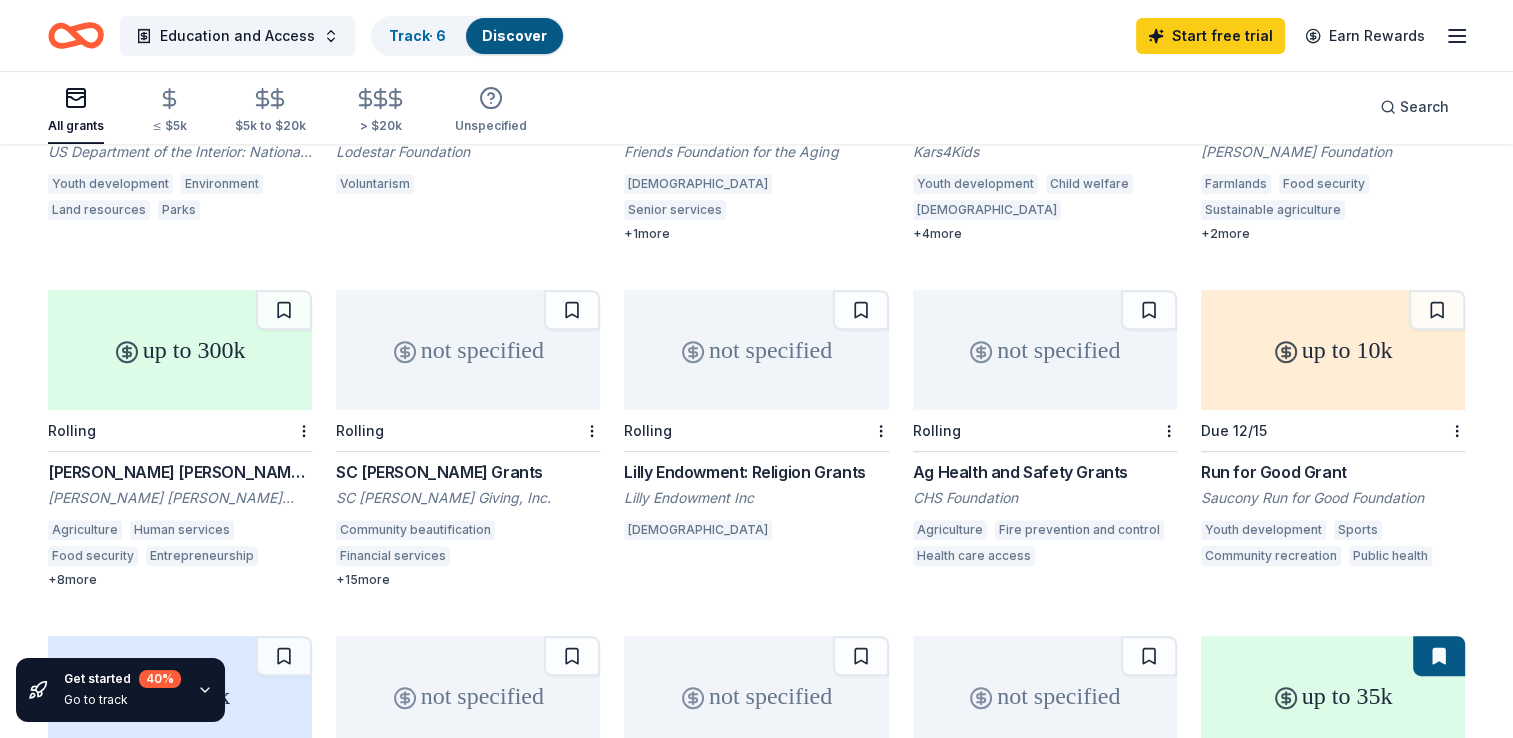 scroll, scrollTop: 748, scrollLeft: 0, axis: vertical 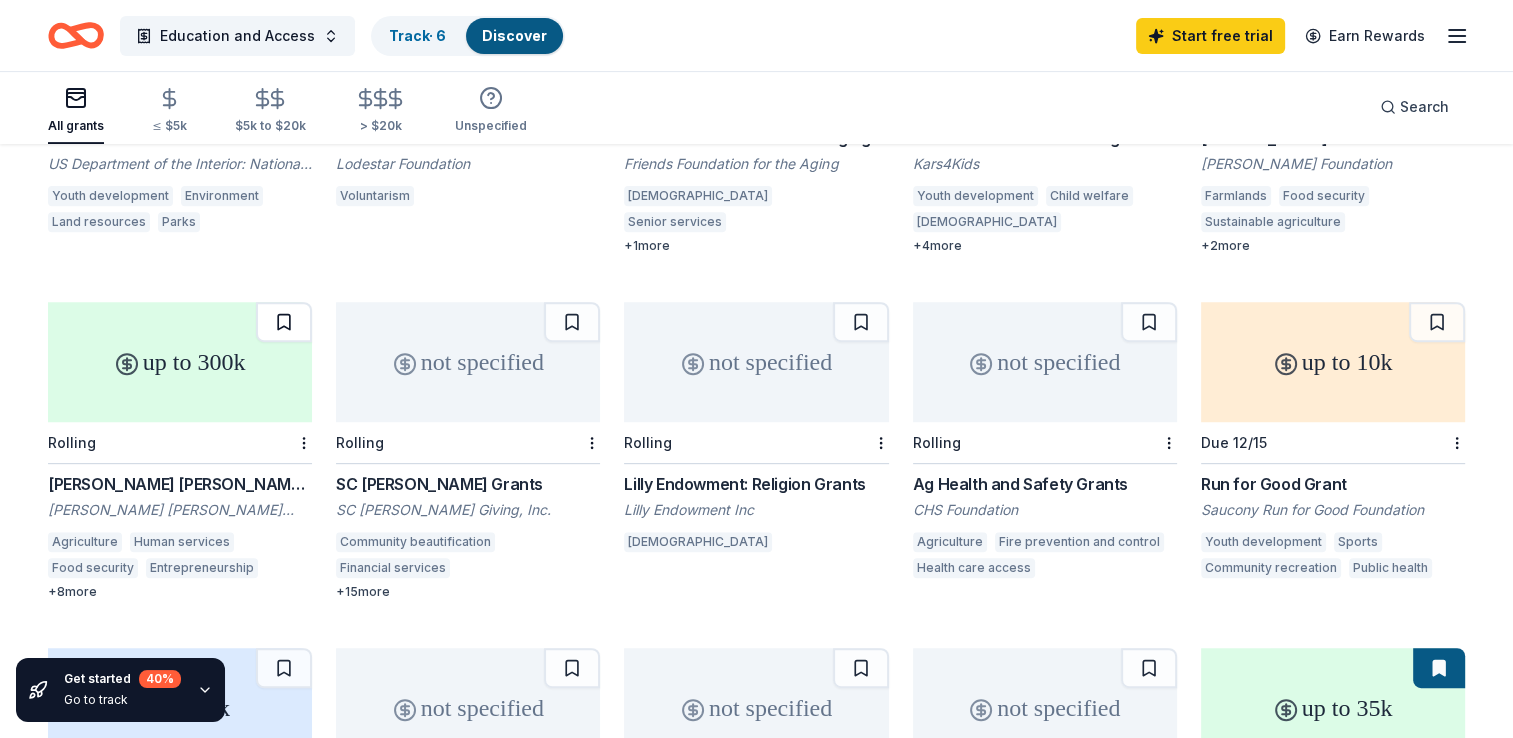 click at bounding box center [284, 322] 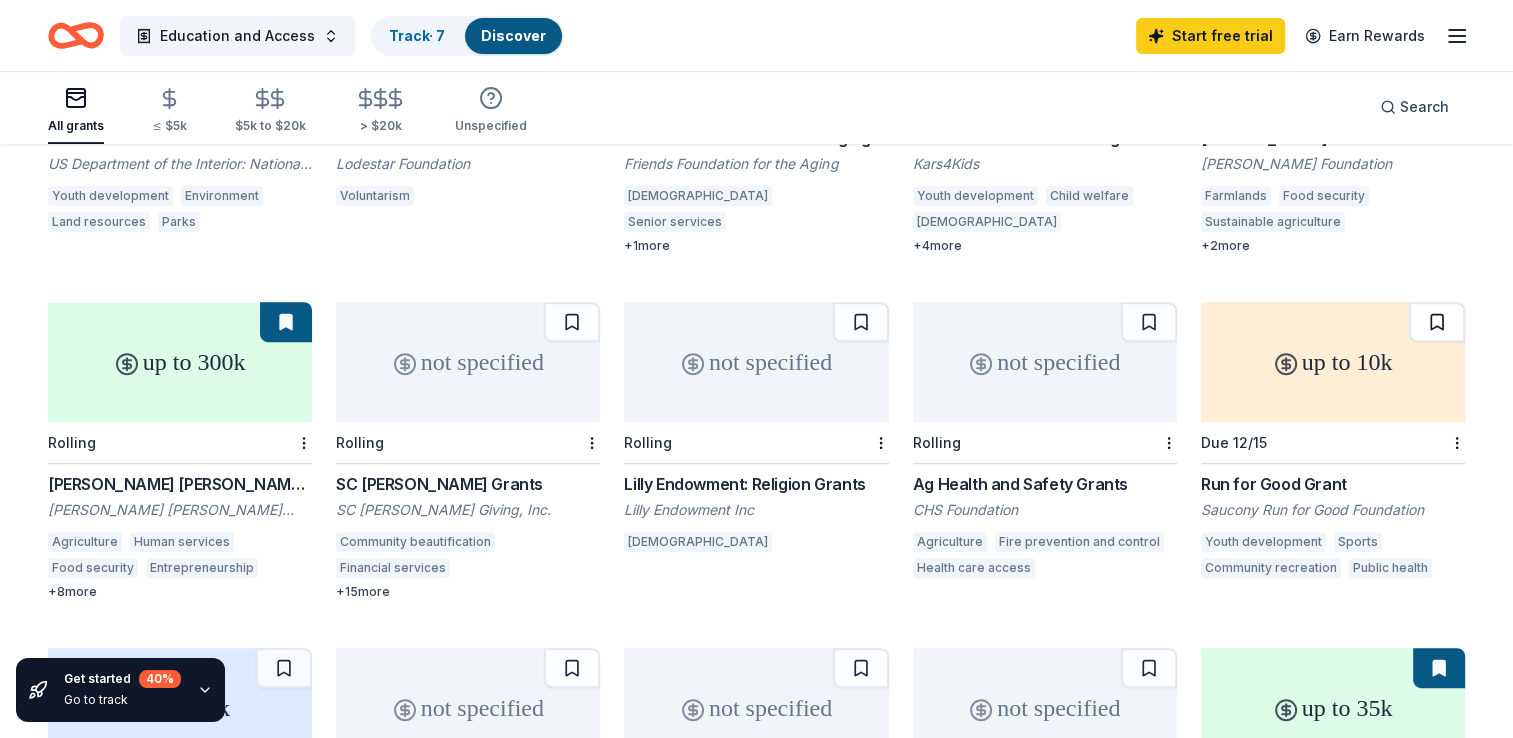 click at bounding box center [1437, 322] 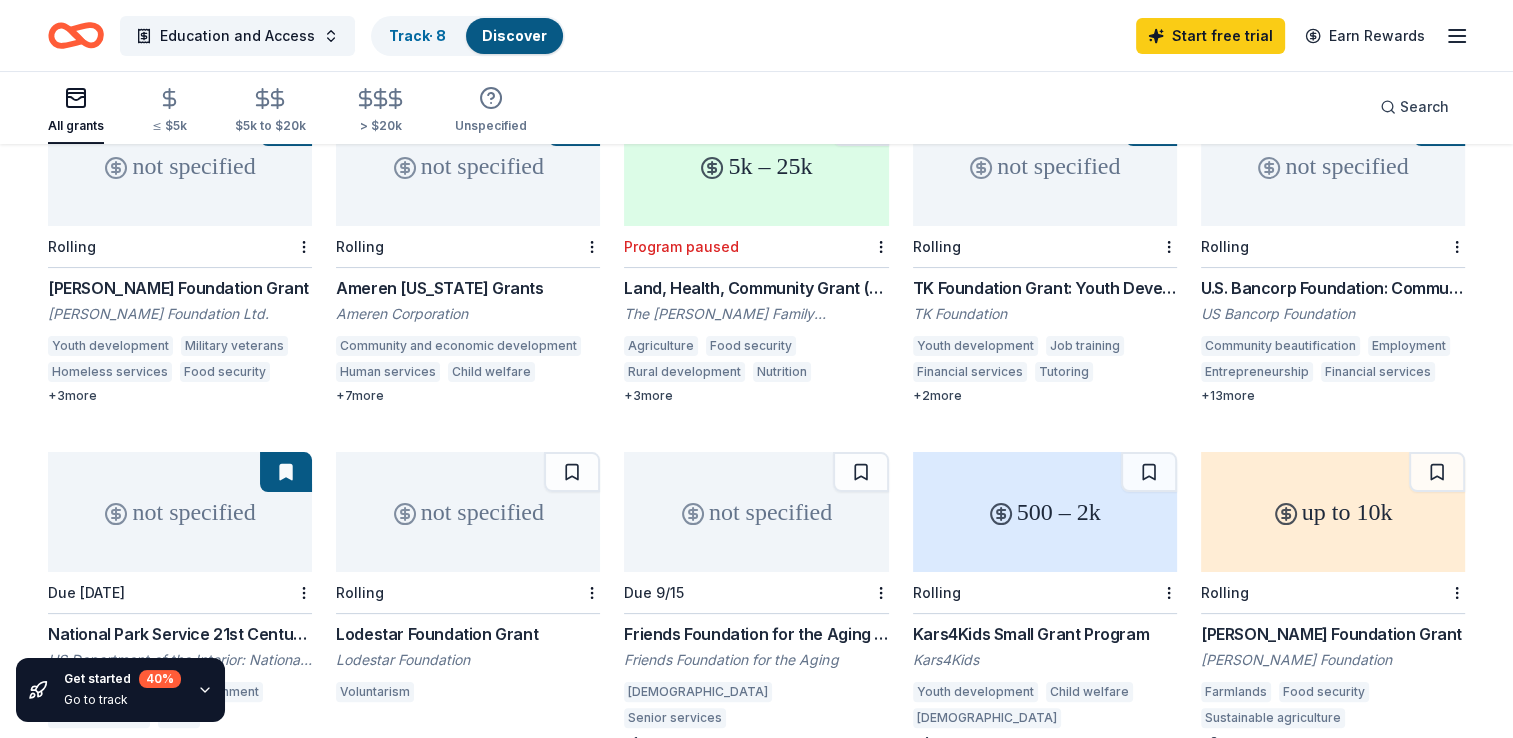 scroll, scrollTop: 252, scrollLeft: 0, axis: vertical 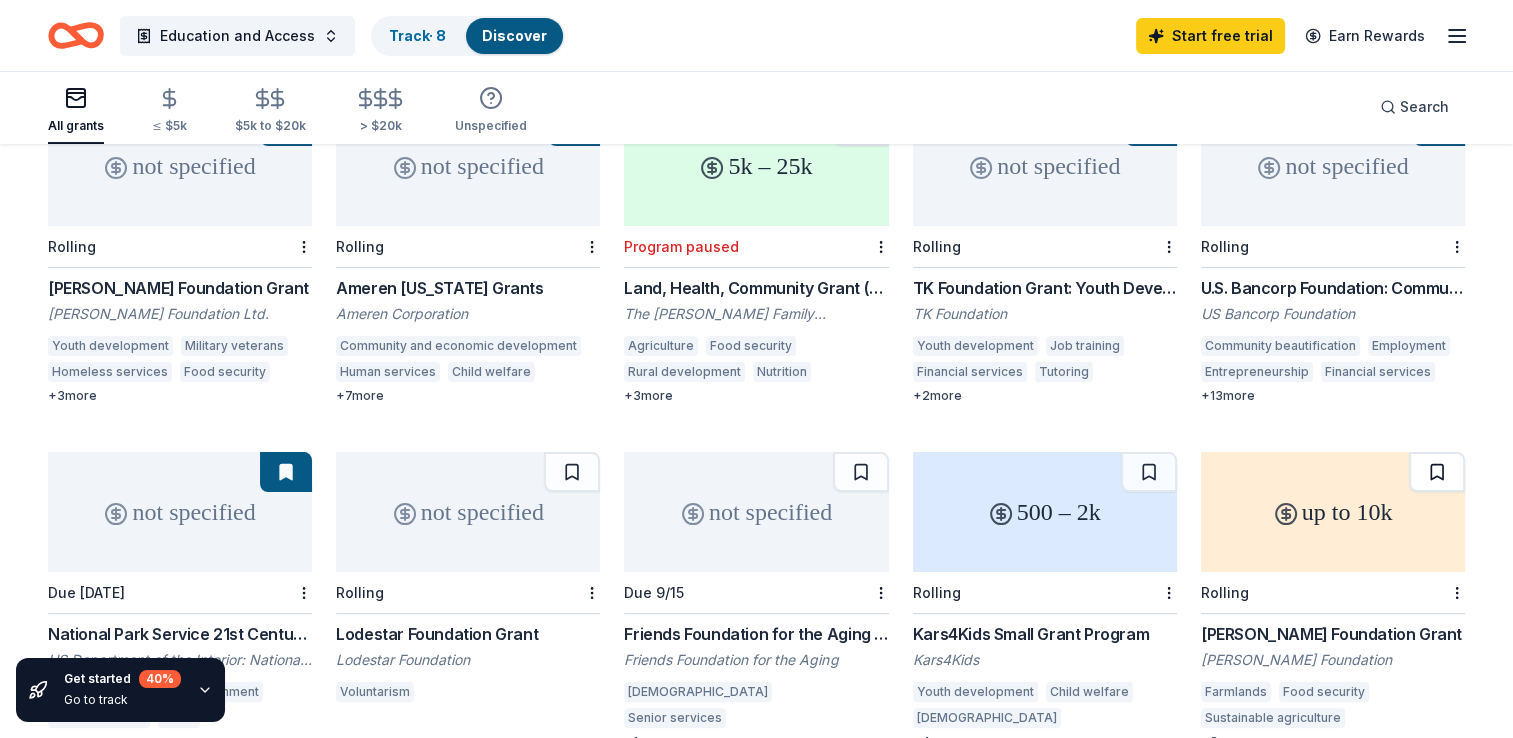 click at bounding box center [1437, 472] 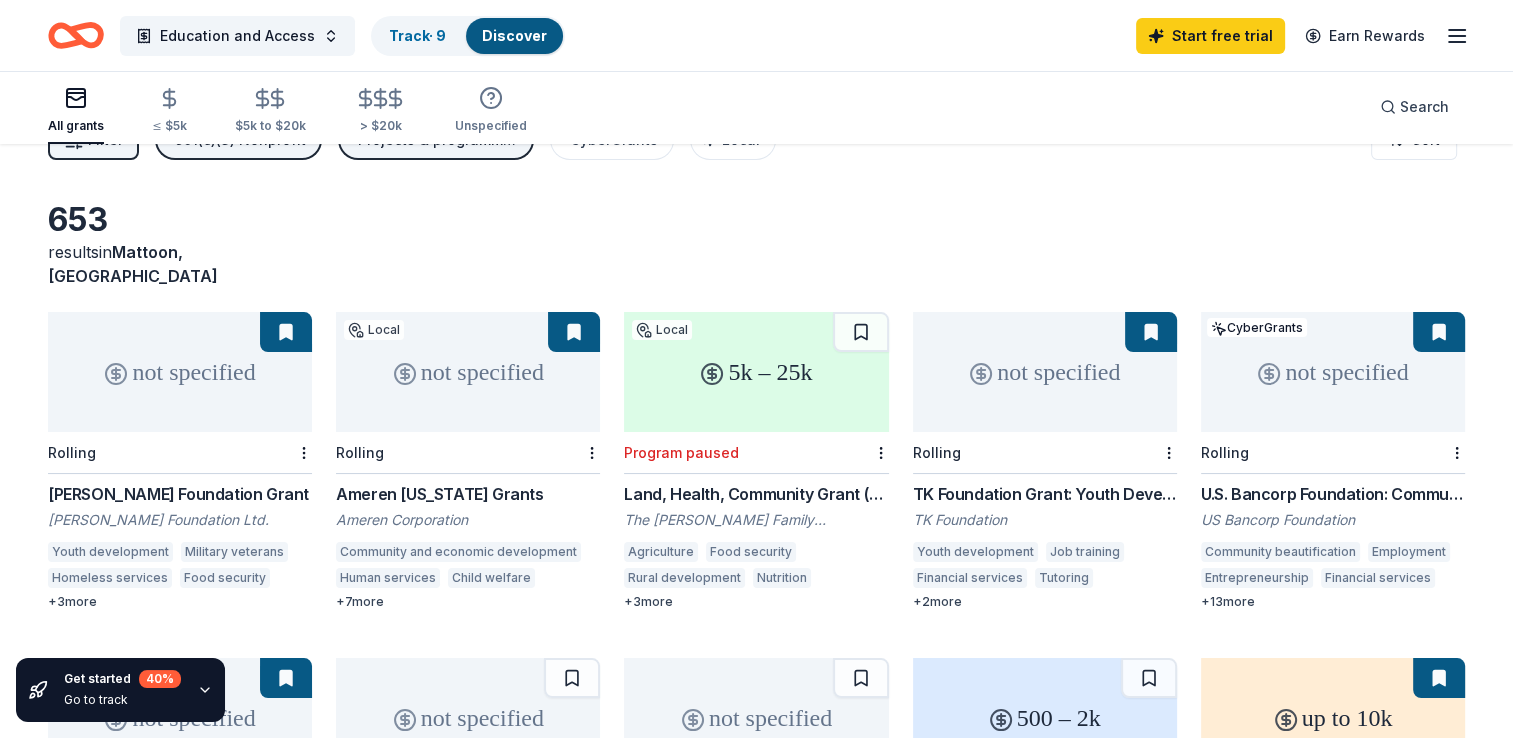 scroll, scrollTop: 38, scrollLeft: 0, axis: vertical 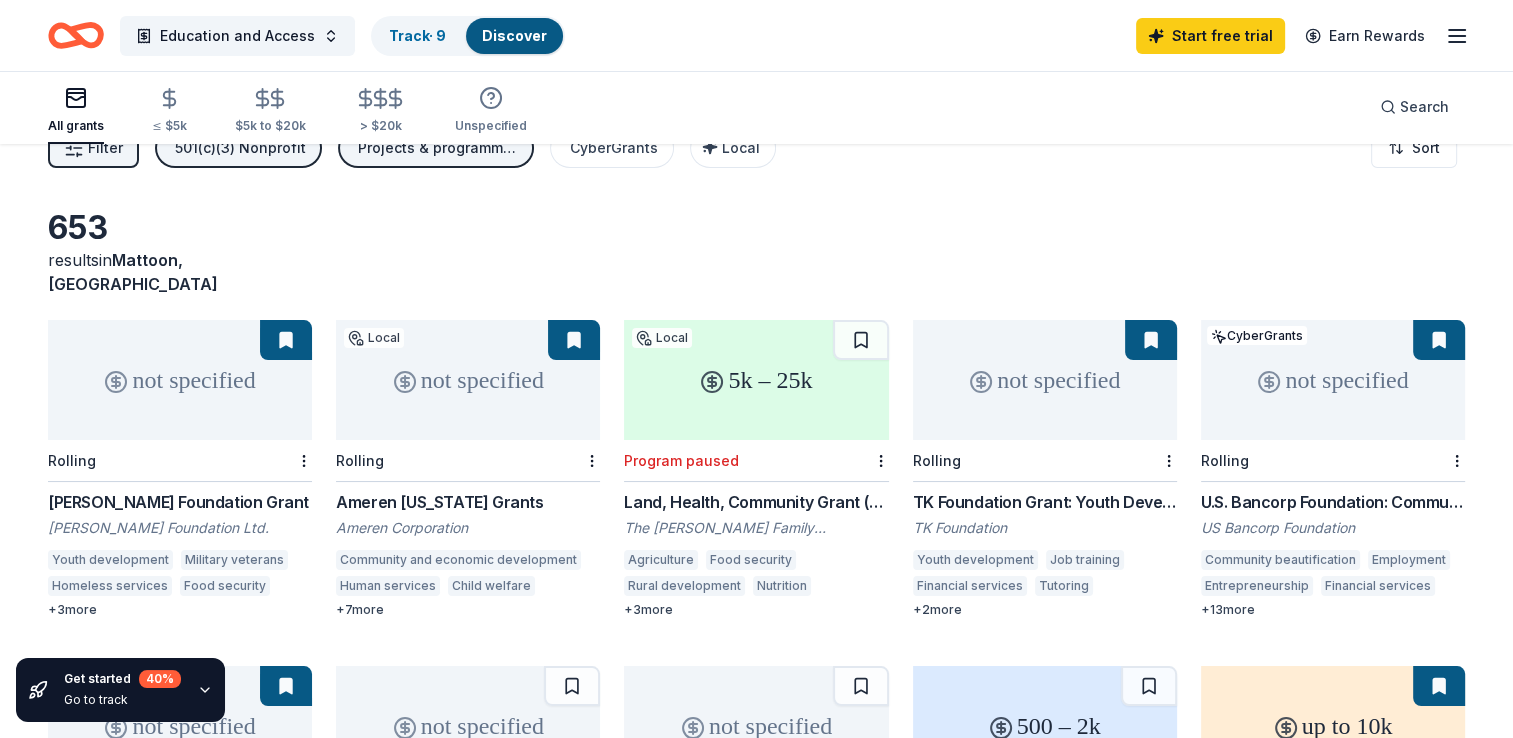 click at bounding box center [574, 340] 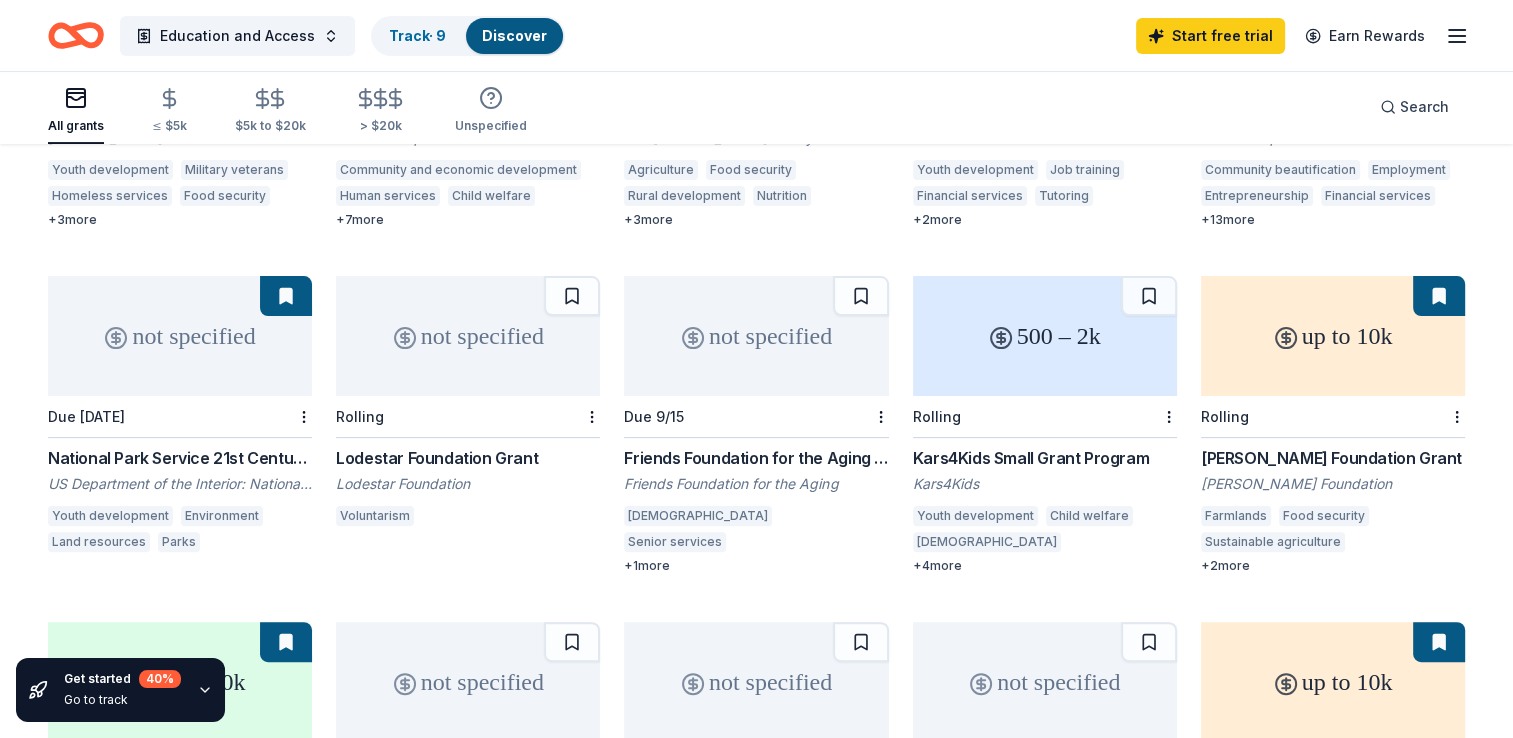 scroll, scrollTop: 438, scrollLeft: 0, axis: vertical 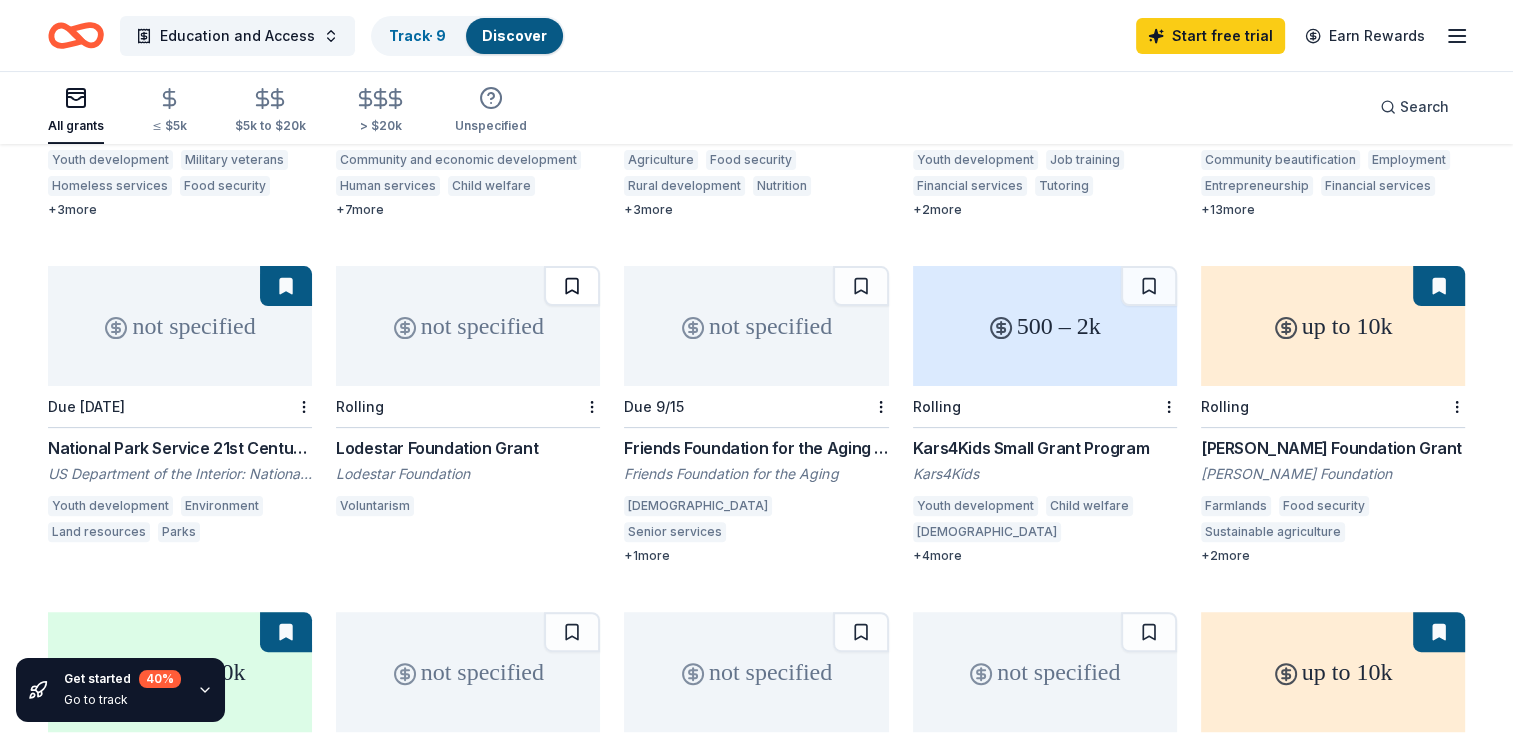 click at bounding box center [572, 286] 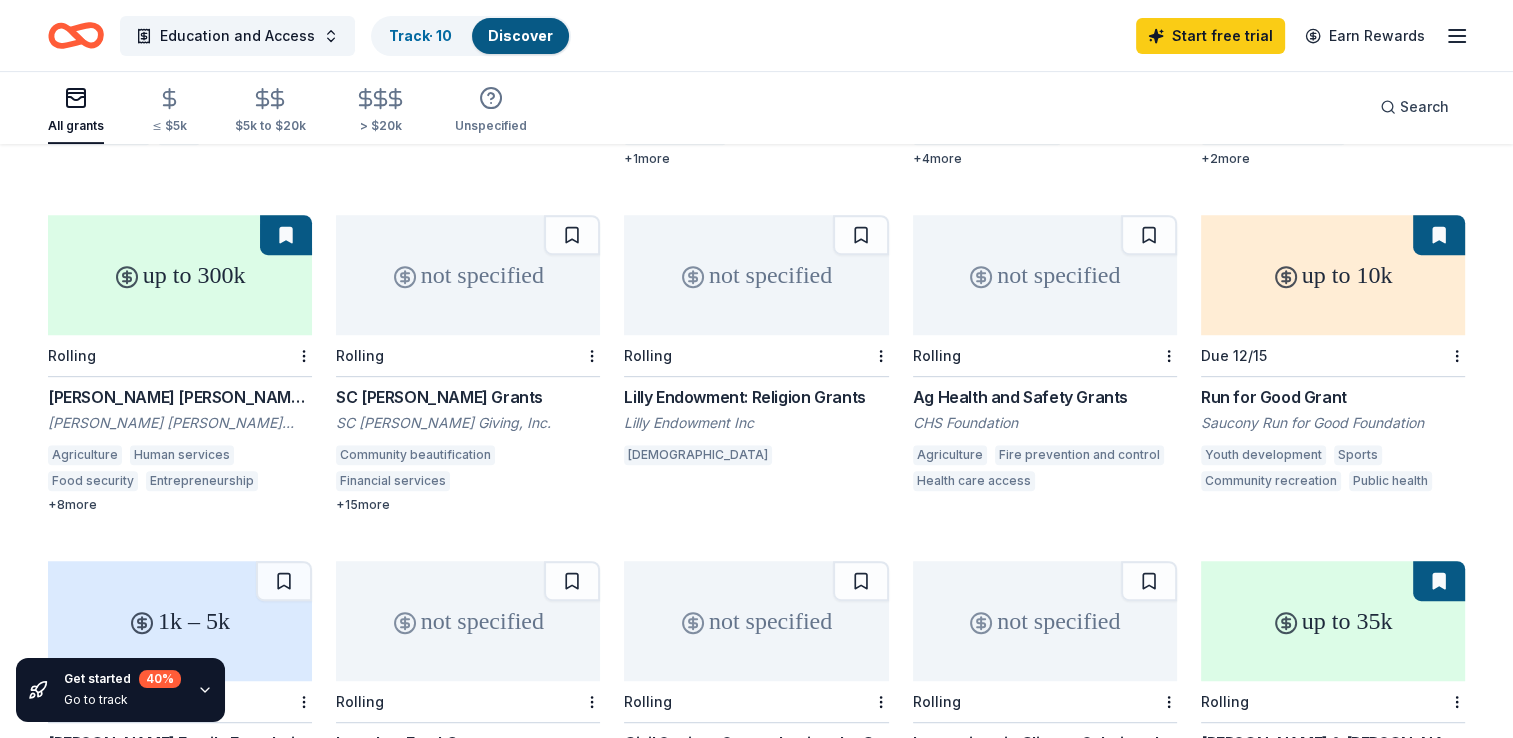 scroll, scrollTop: 836, scrollLeft: 0, axis: vertical 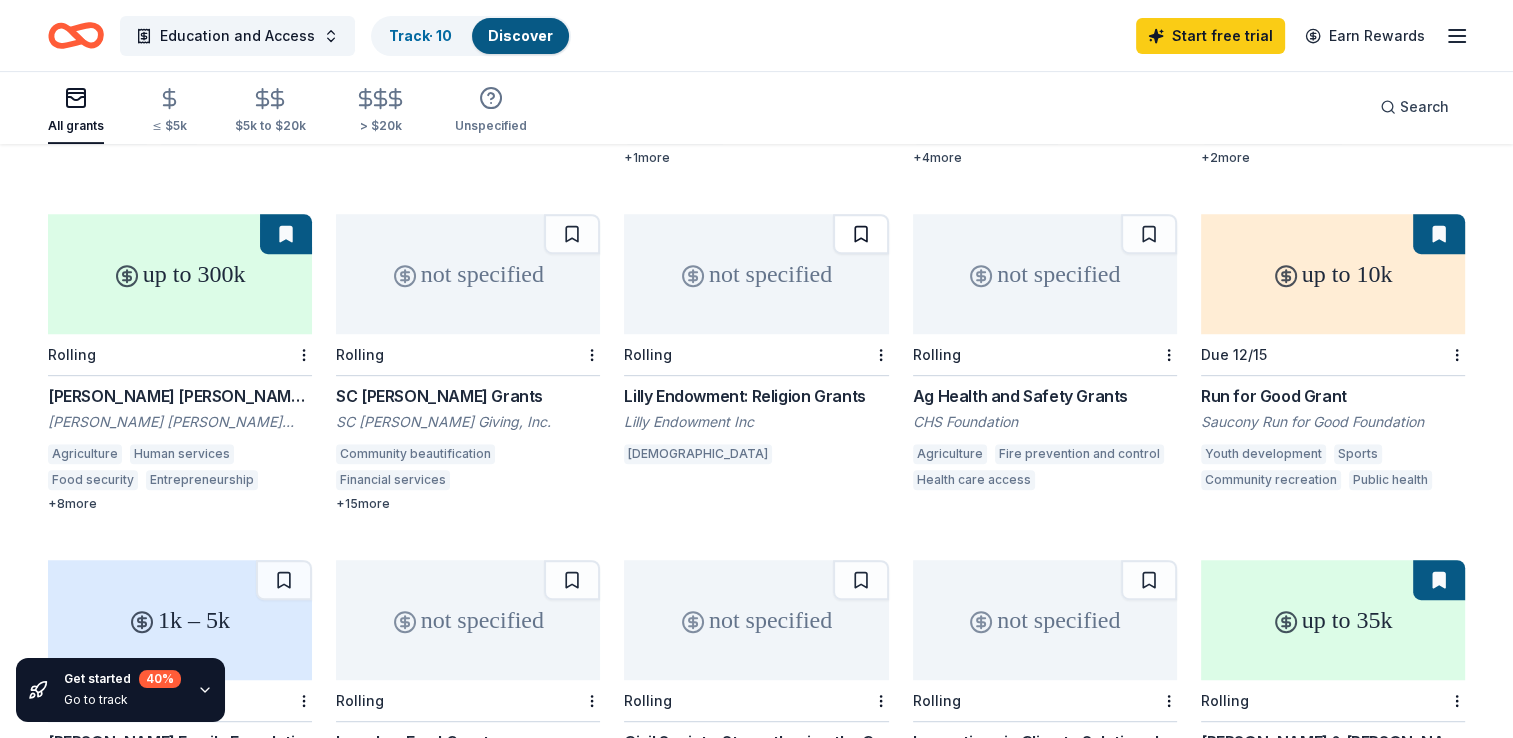 click at bounding box center (861, 234) 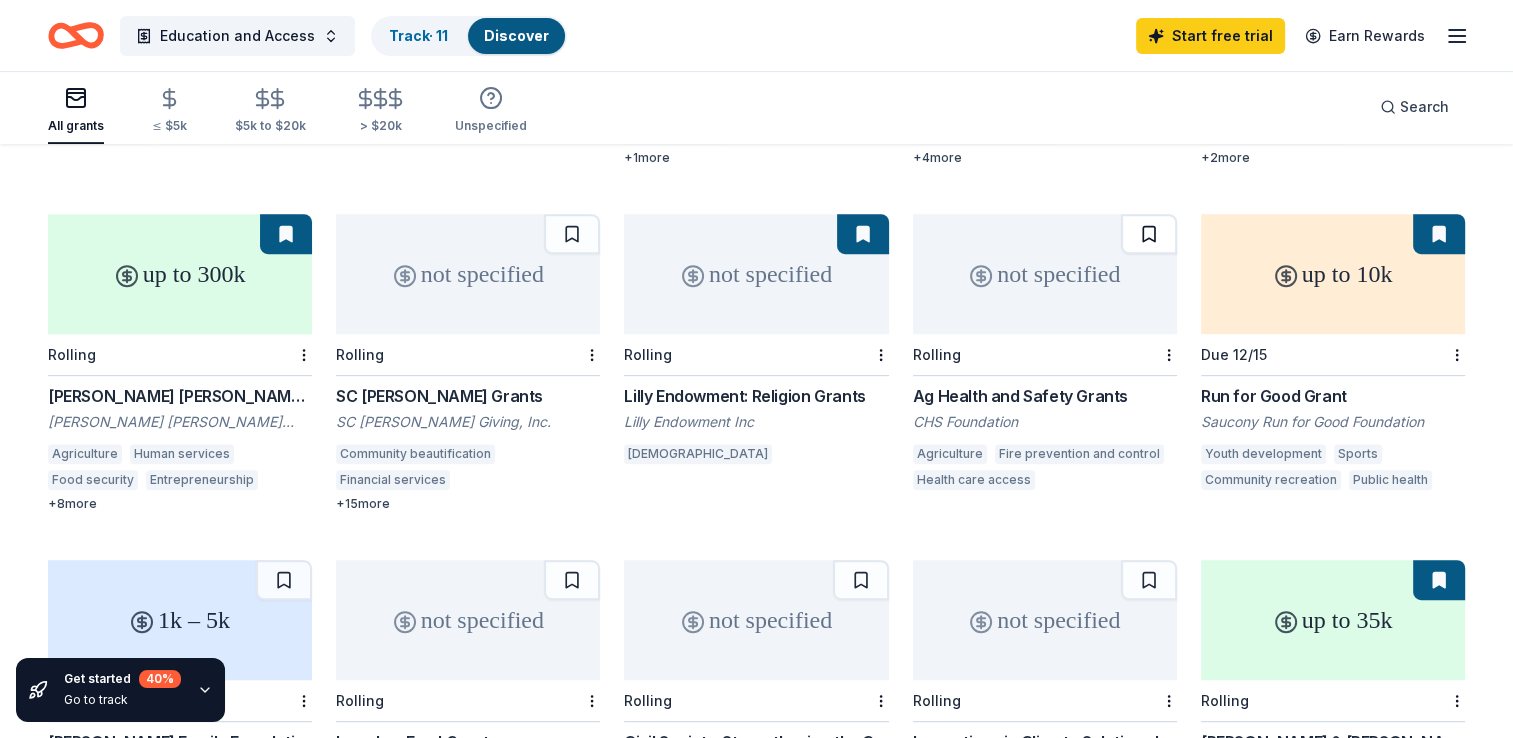 click at bounding box center [1149, 234] 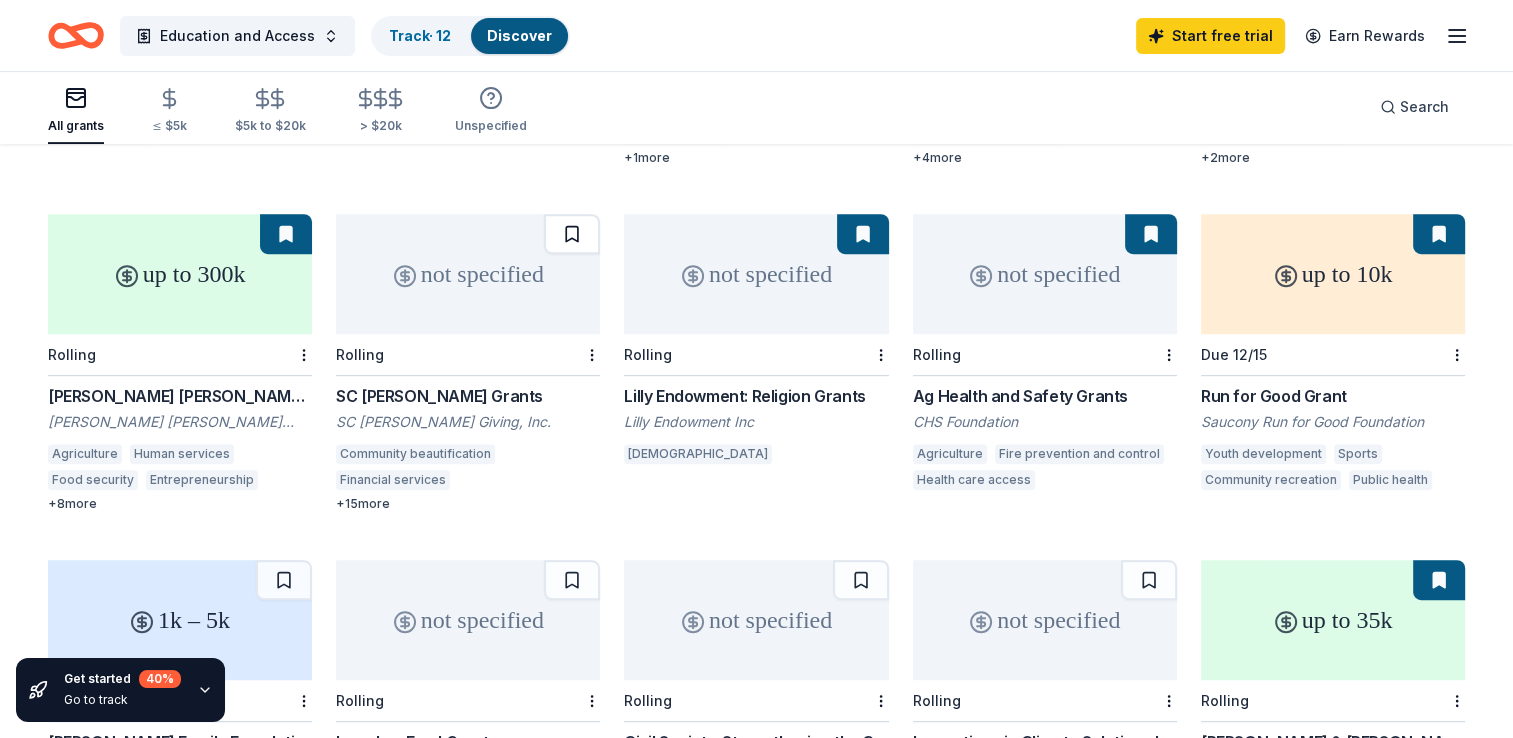 click at bounding box center (572, 234) 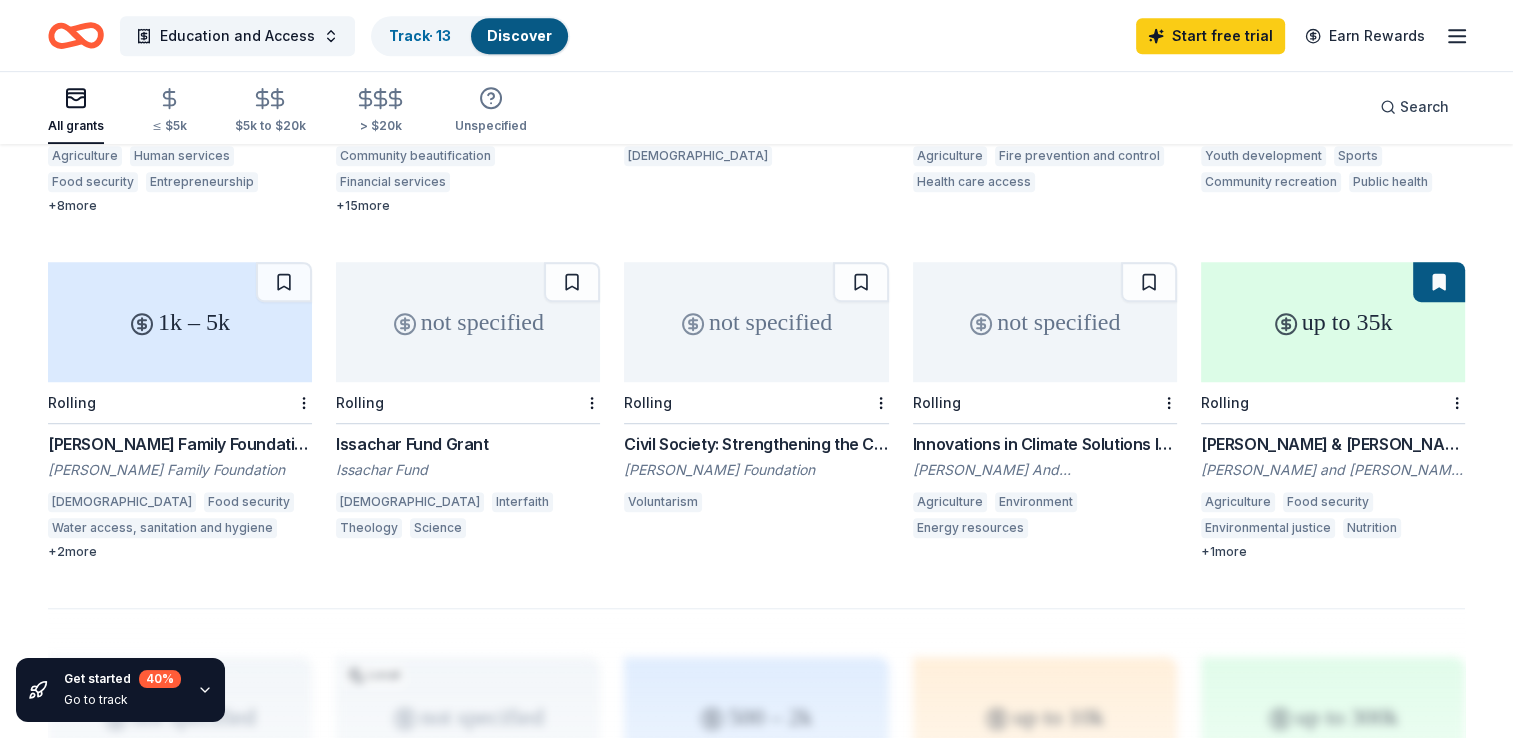 scroll, scrollTop: 1136, scrollLeft: 0, axis: vertical 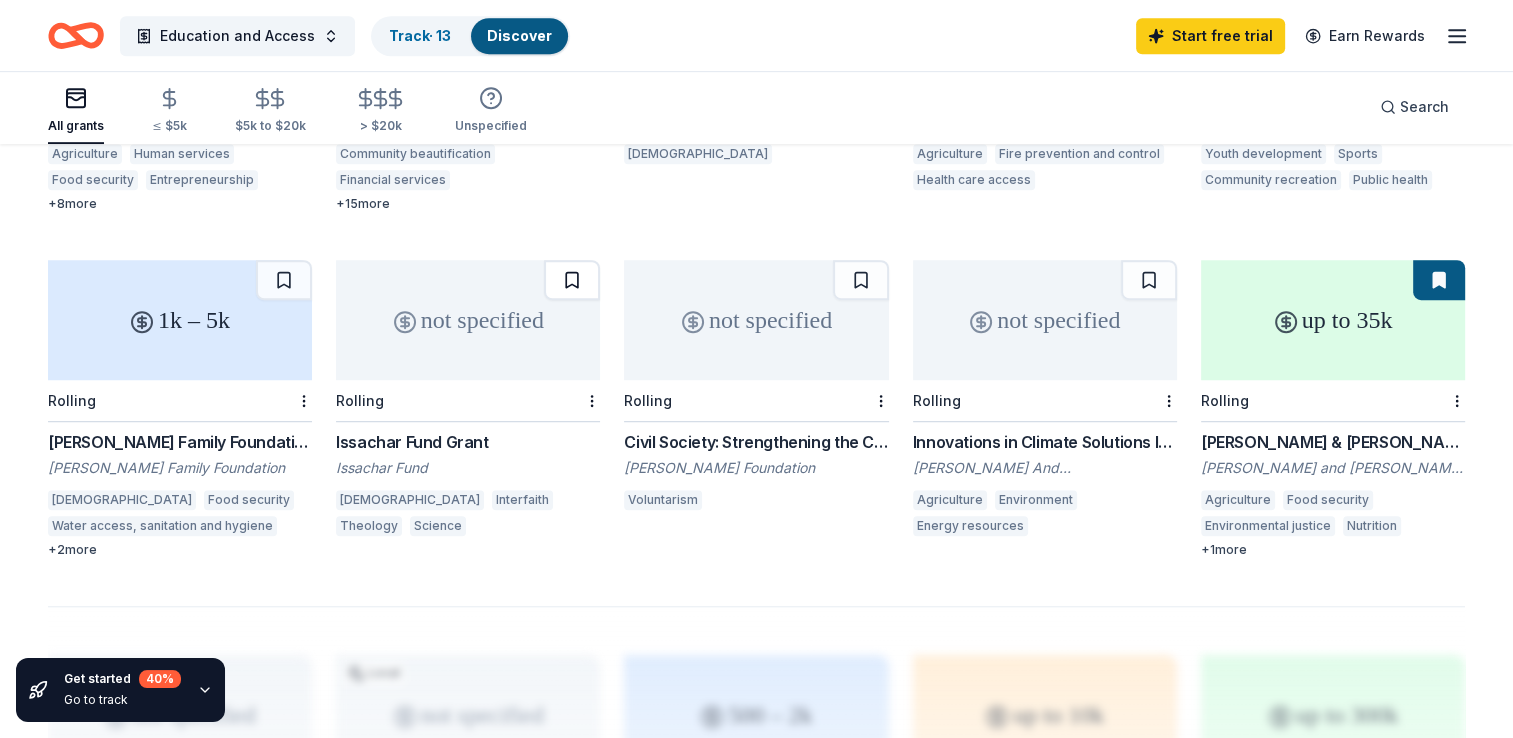 click at bounding box center (572, 280) 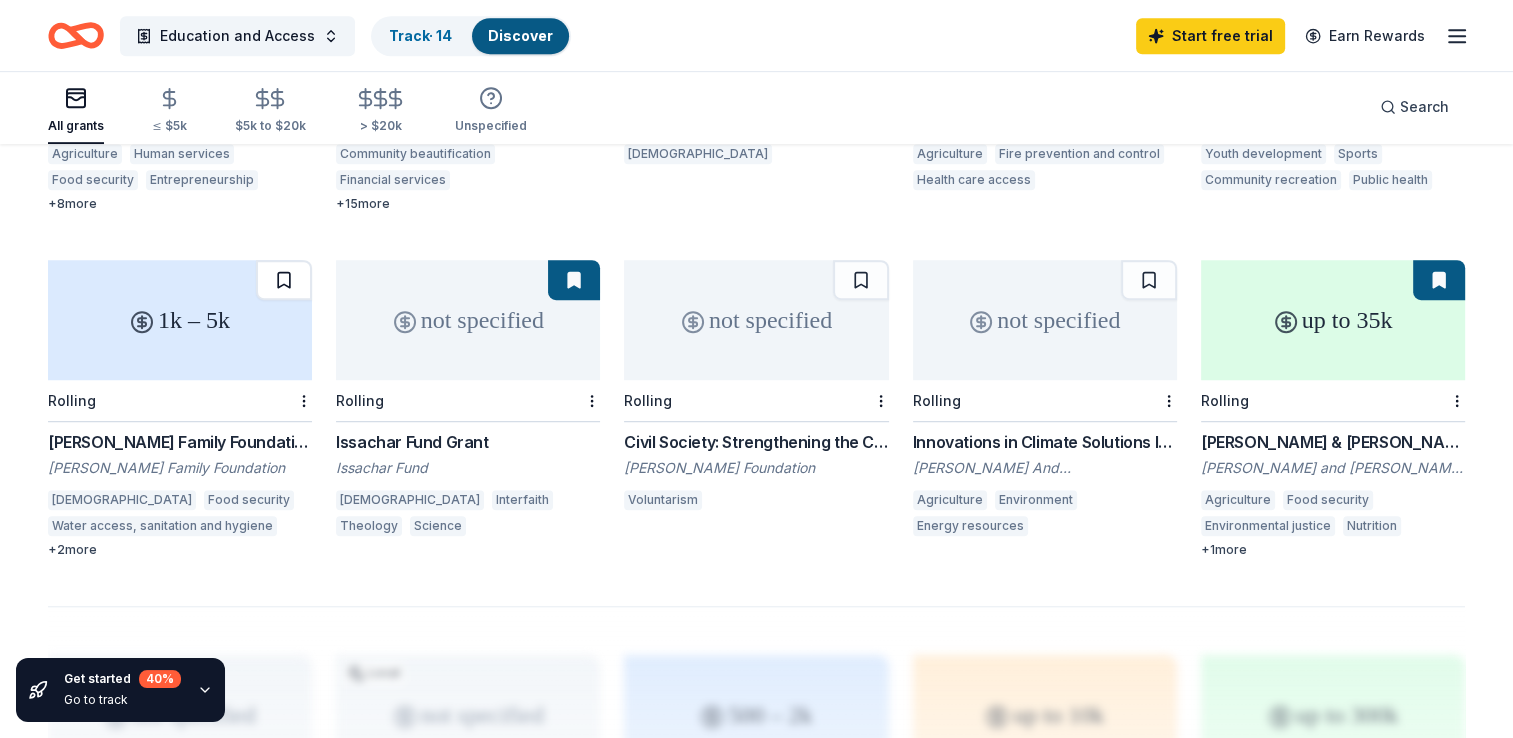 click at bounding box center (284, 280) 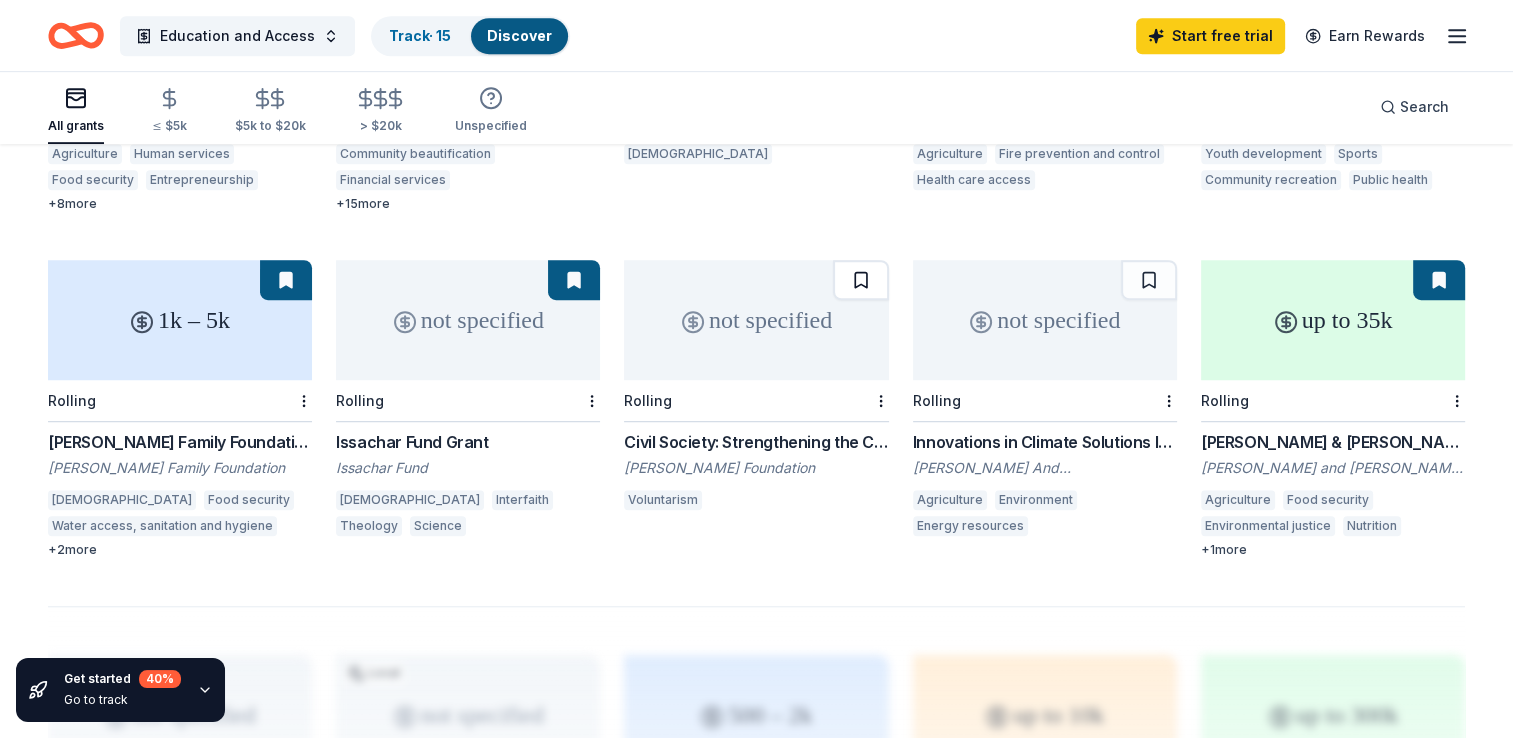 click at bounding box center (861, 280) 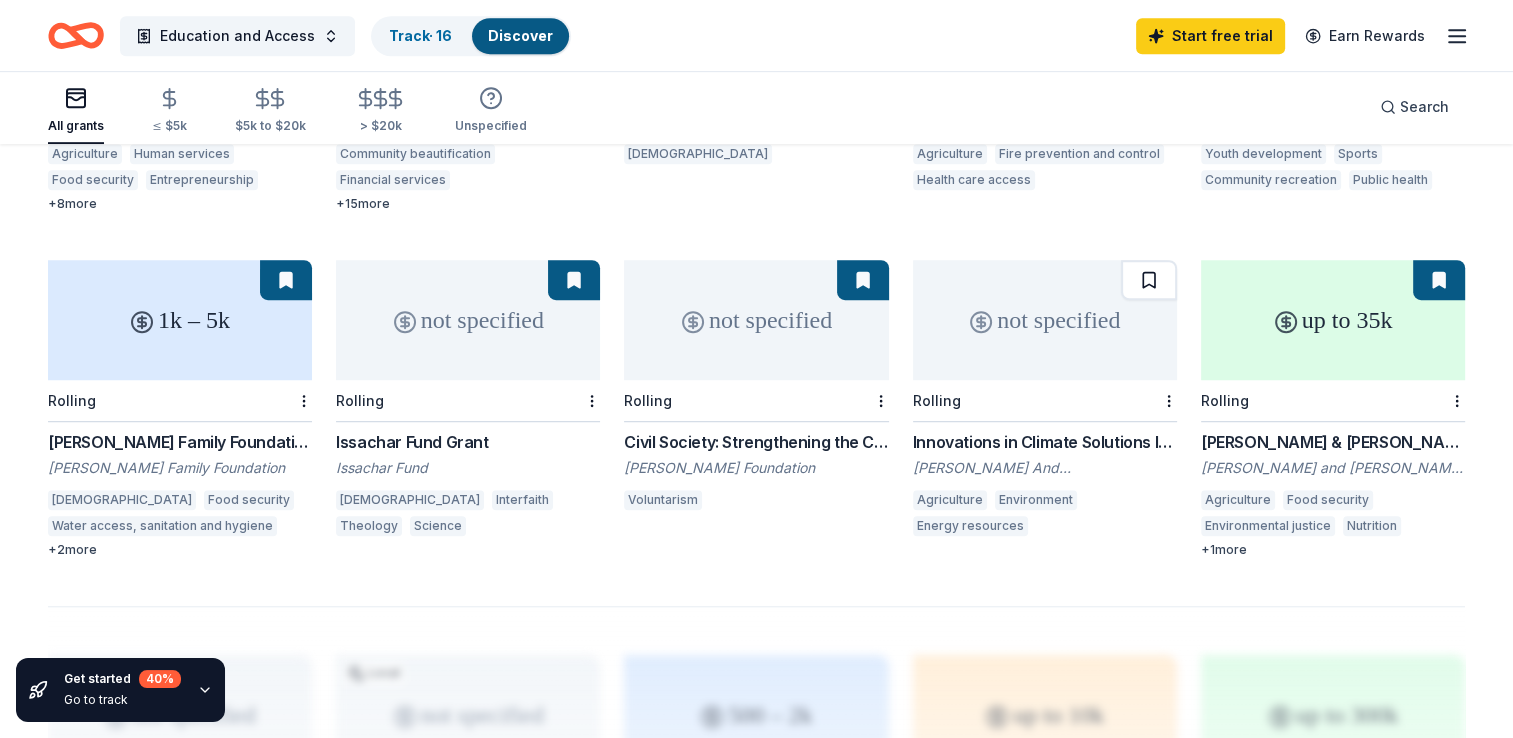 click at bounding box center (1149, 280) 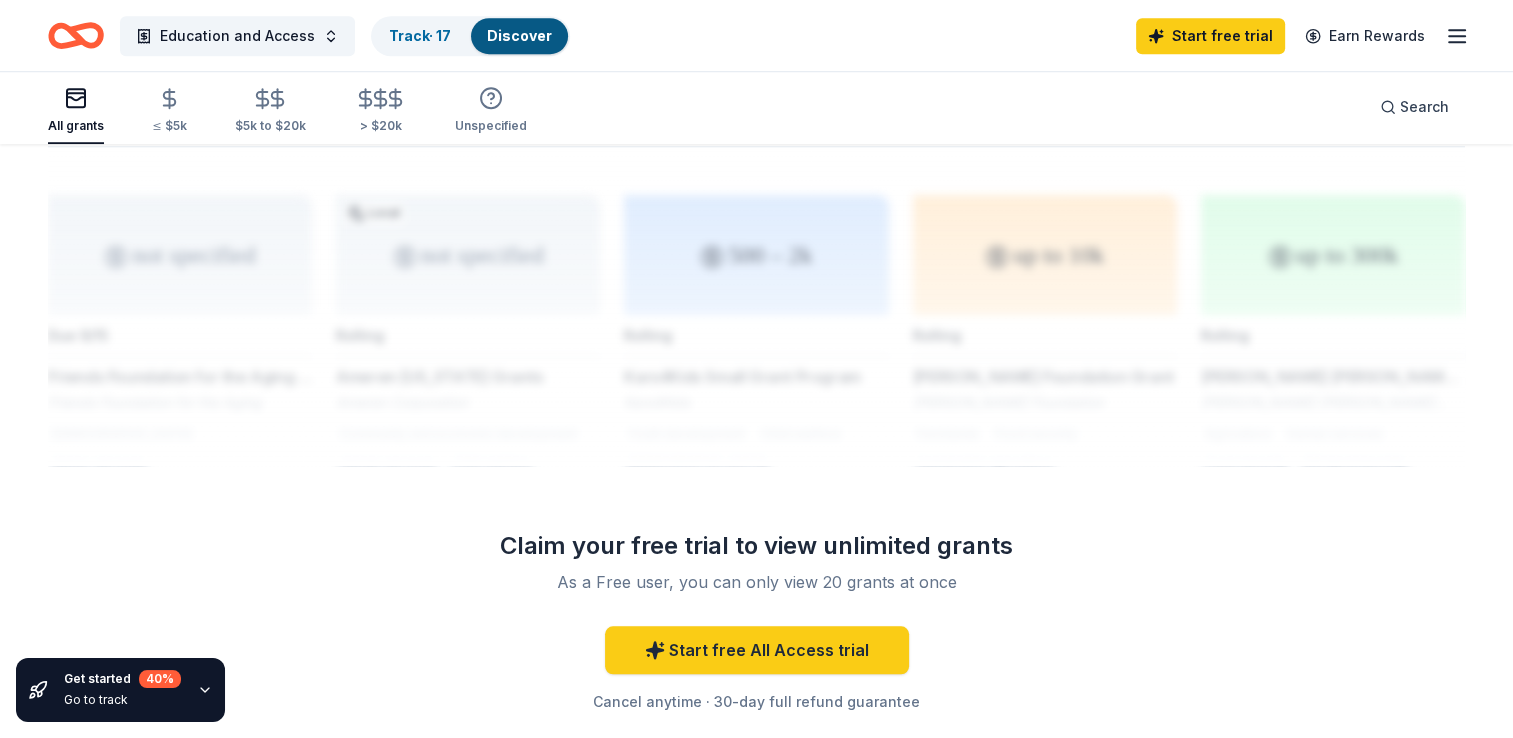 scroll, scrollTop: 1599, scrollLeft: 0, axis: vertical 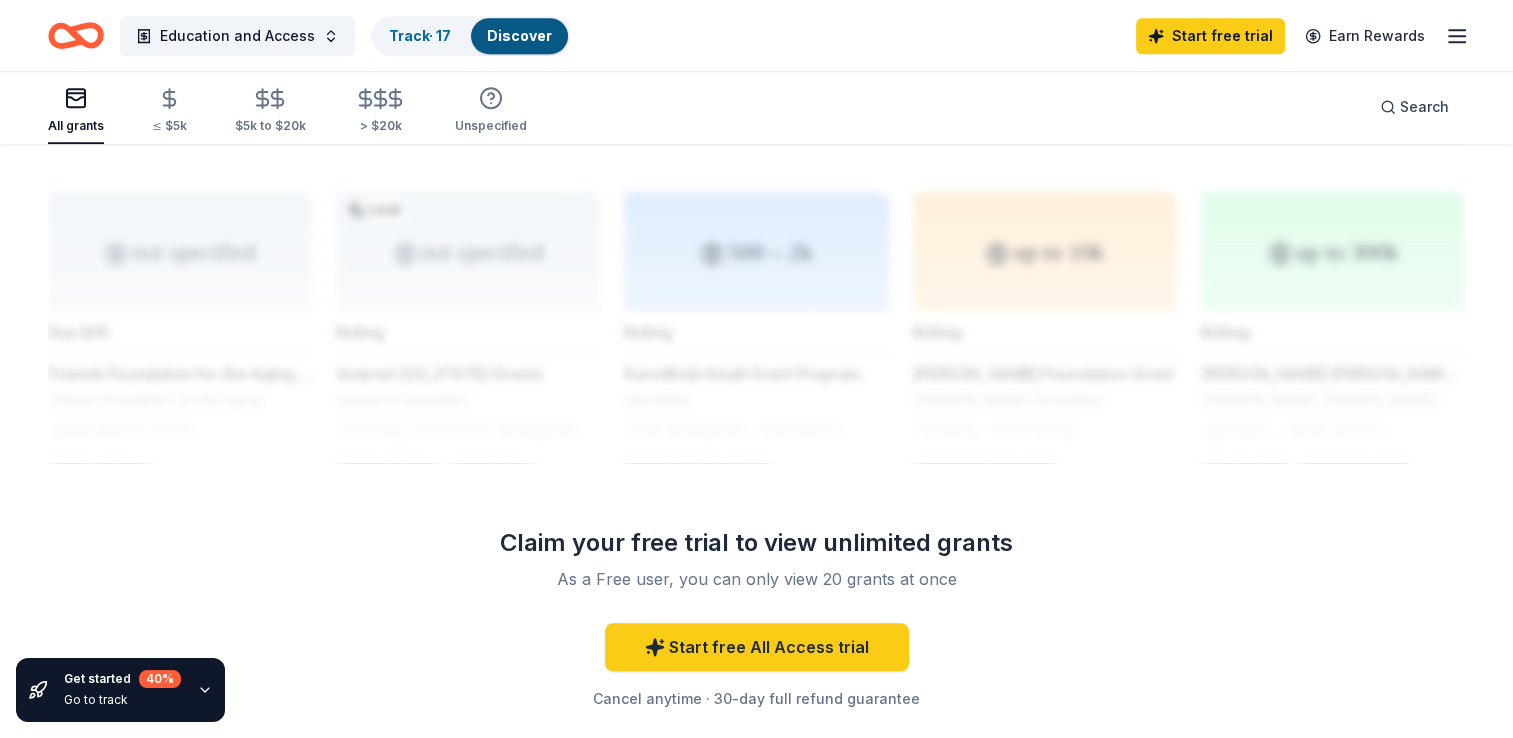 click on "Discover" at bounding box center [519, 36] 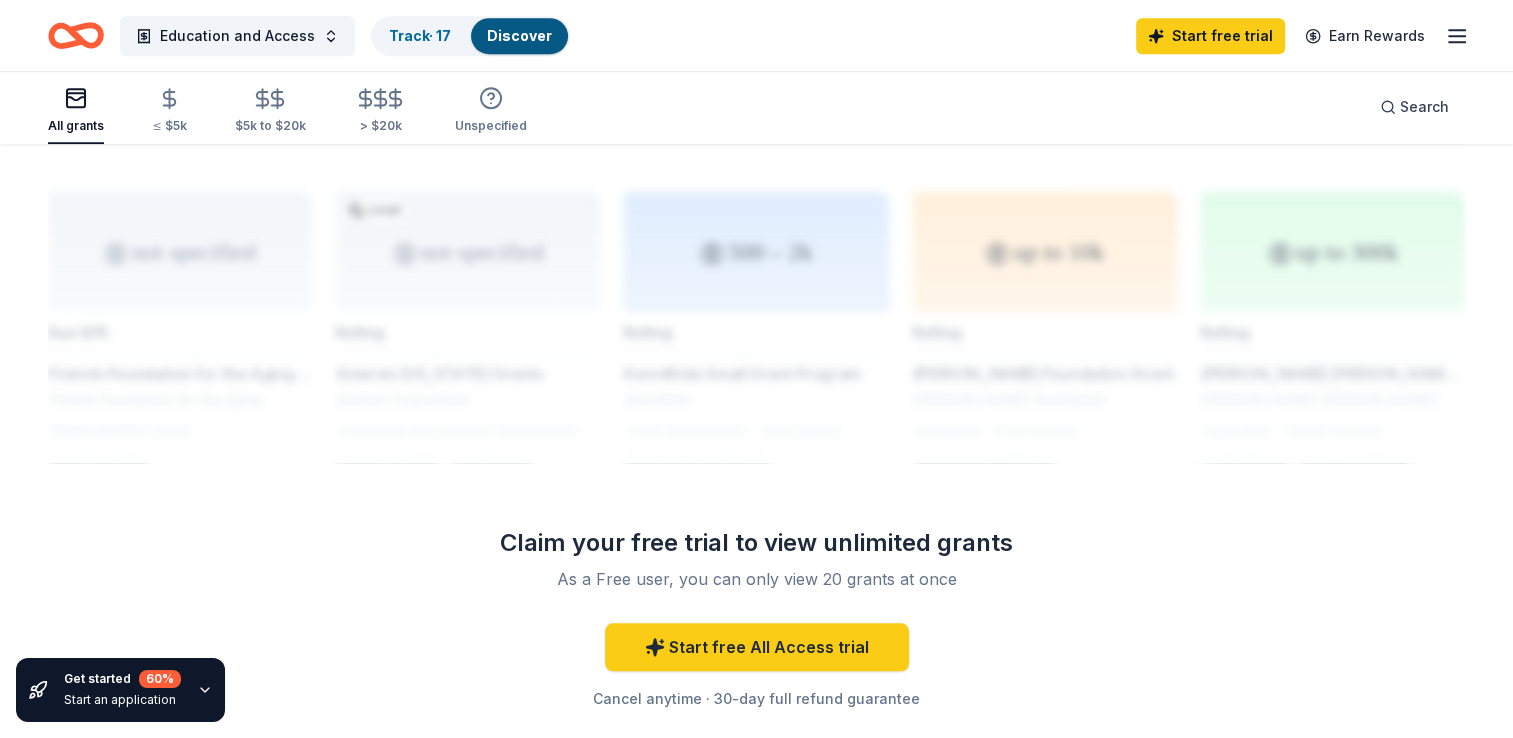 scroll, scrollTop: 0, scrollLeft: 0, axis: both 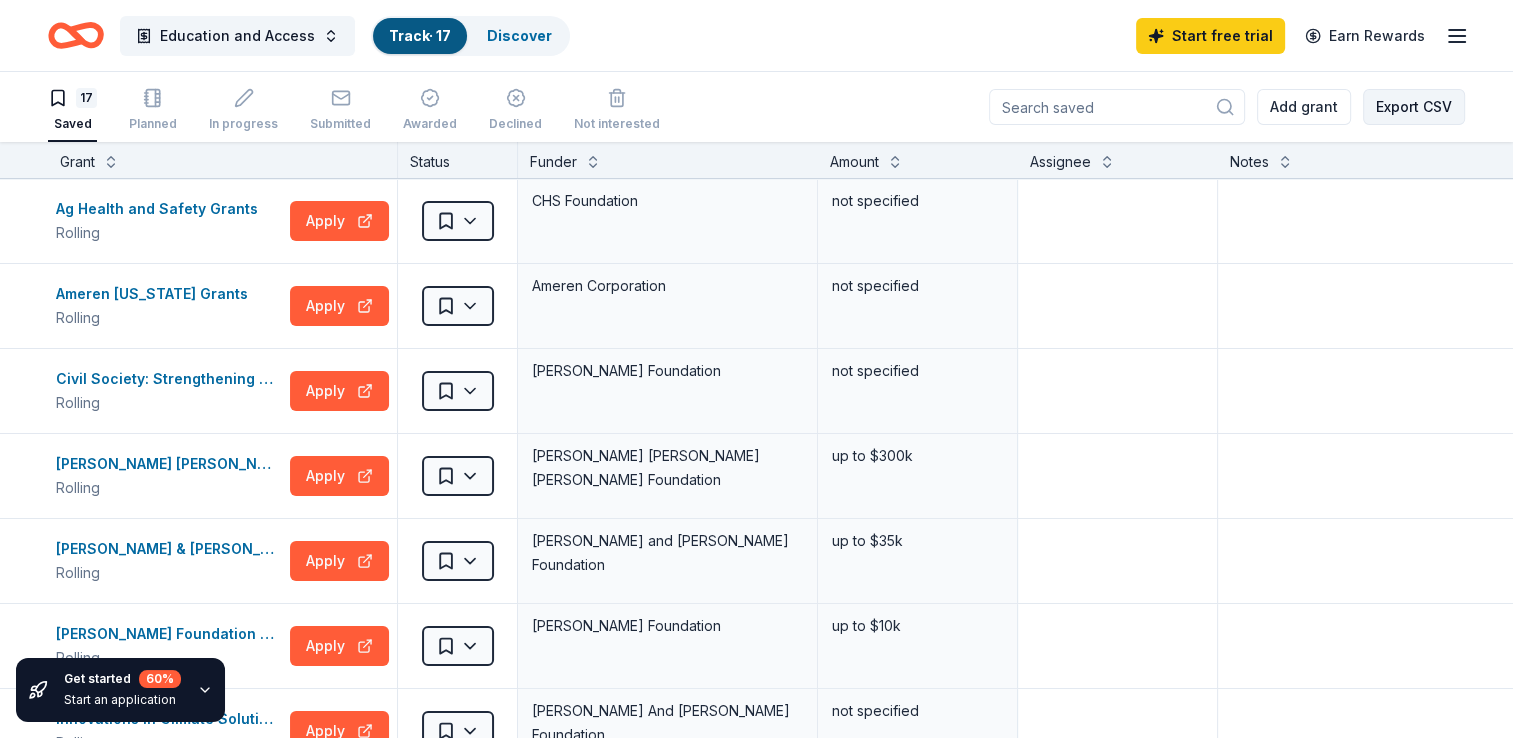 click on "Export CSV" at bounding box center (1414, 107) 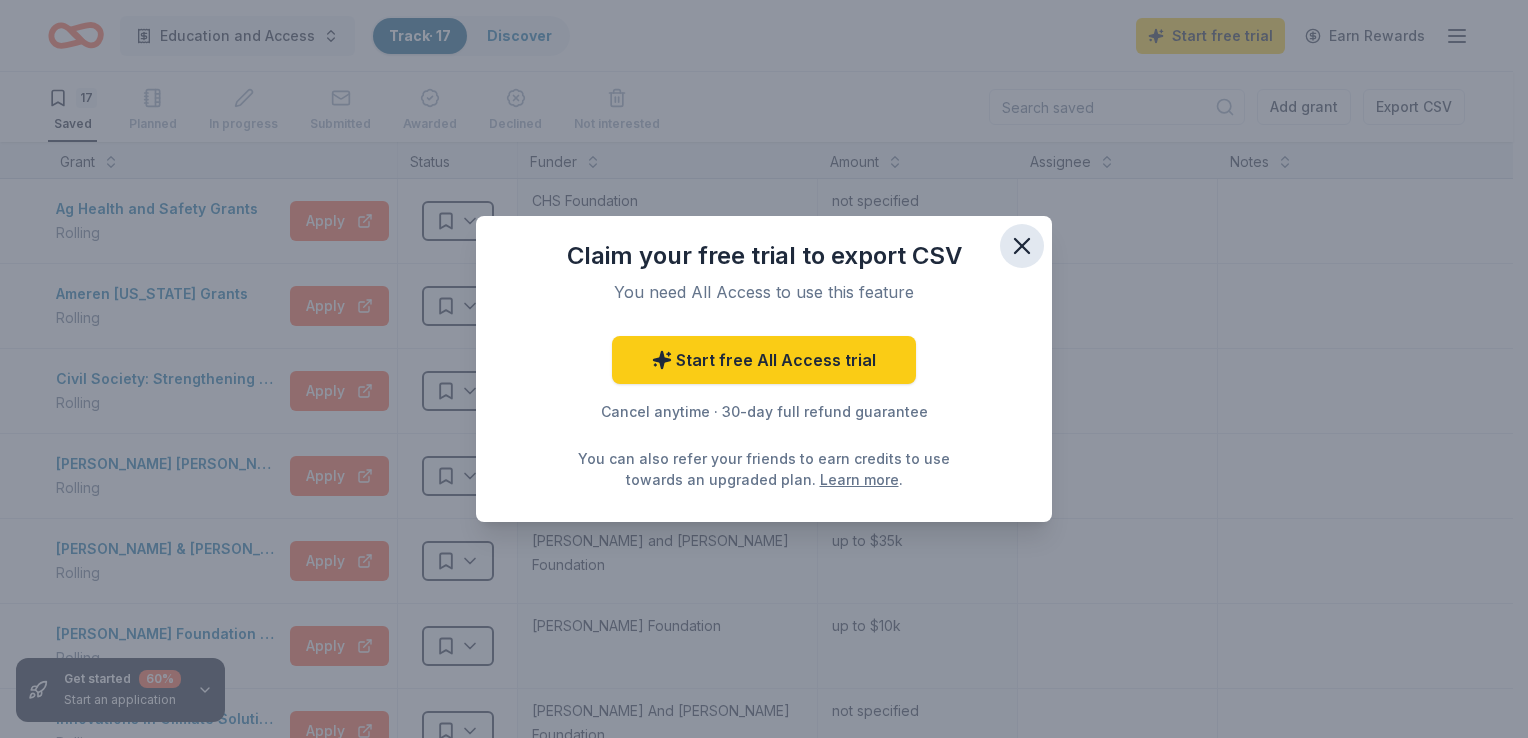 click 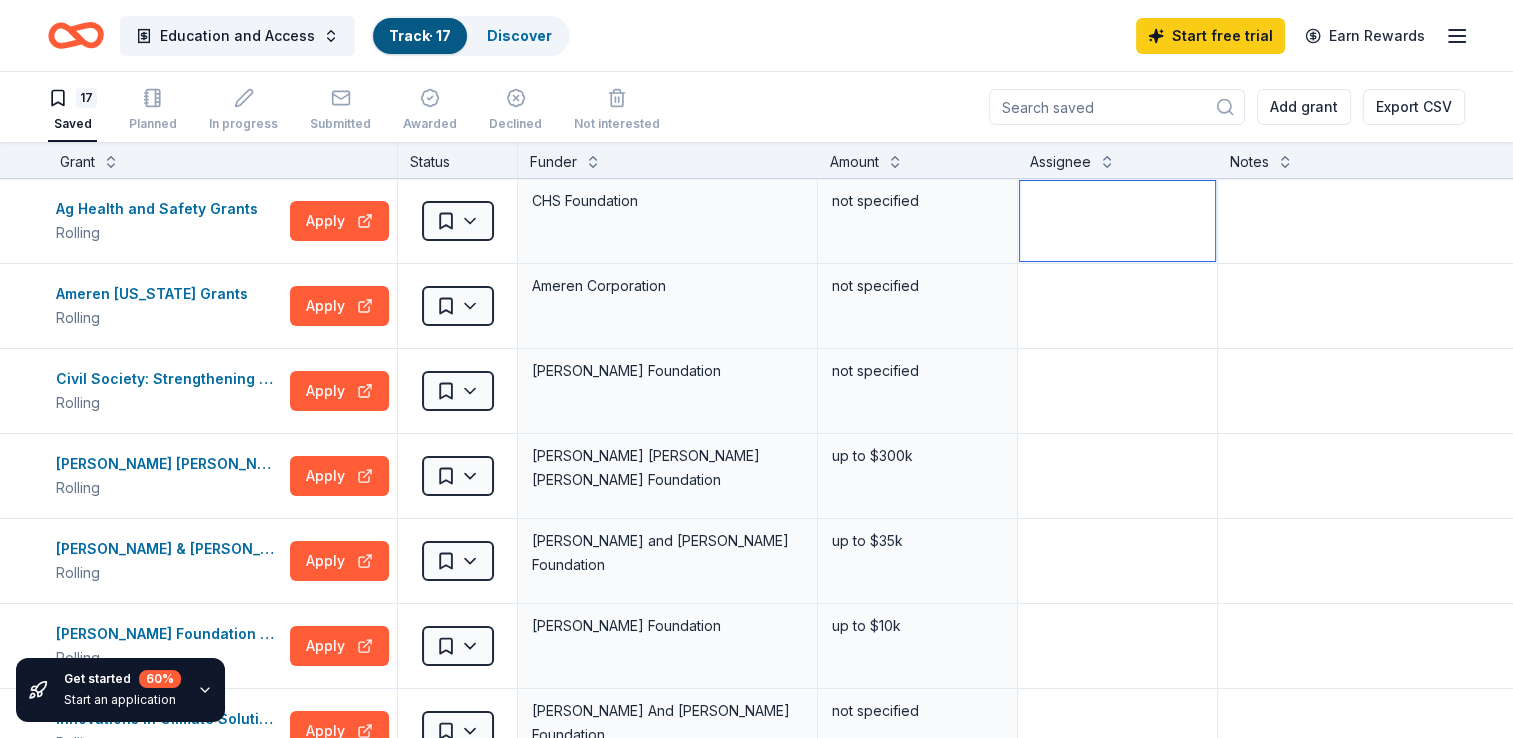 click at bounding box center [1117, 221] 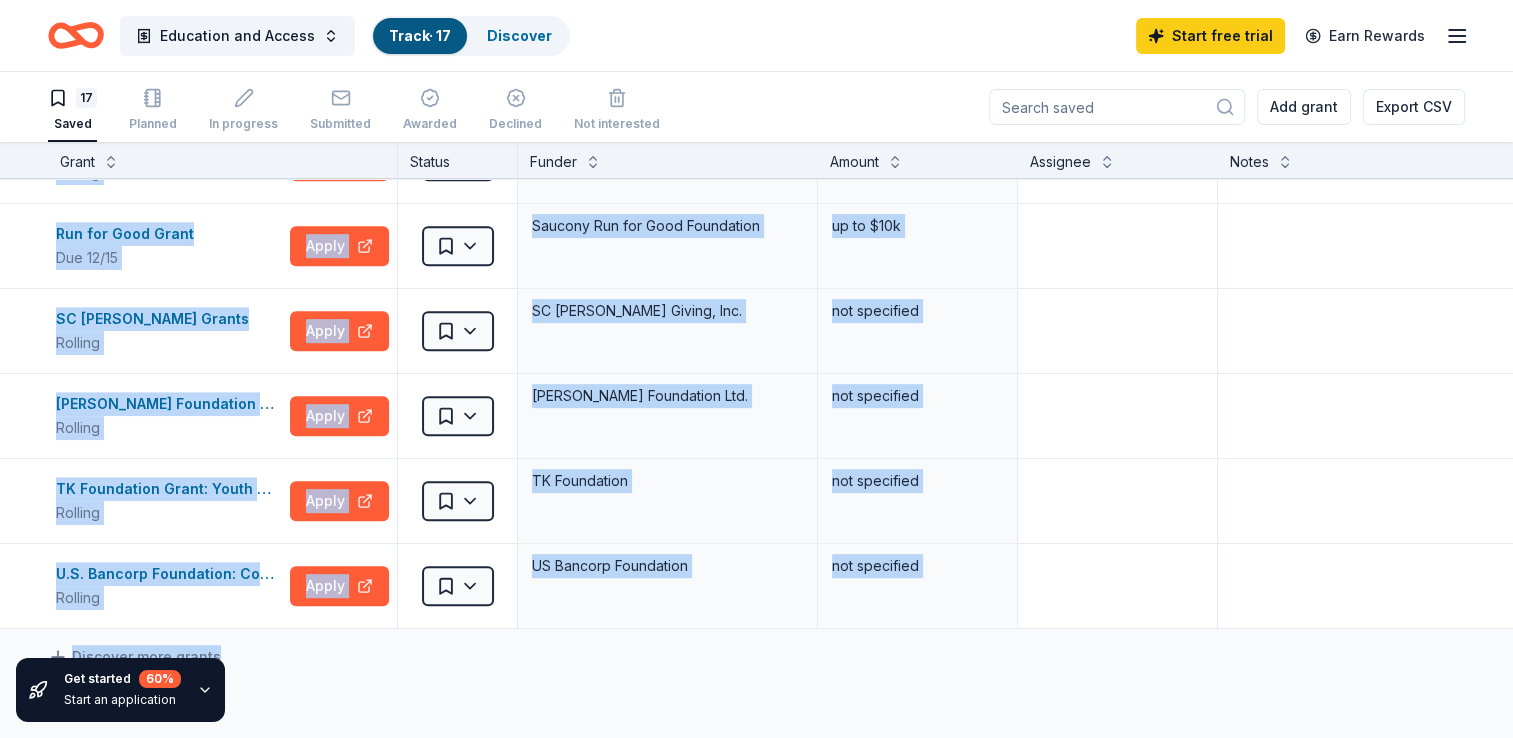 scroll, scrollTop: 1059, scrollLeft: 0, axis: vertical 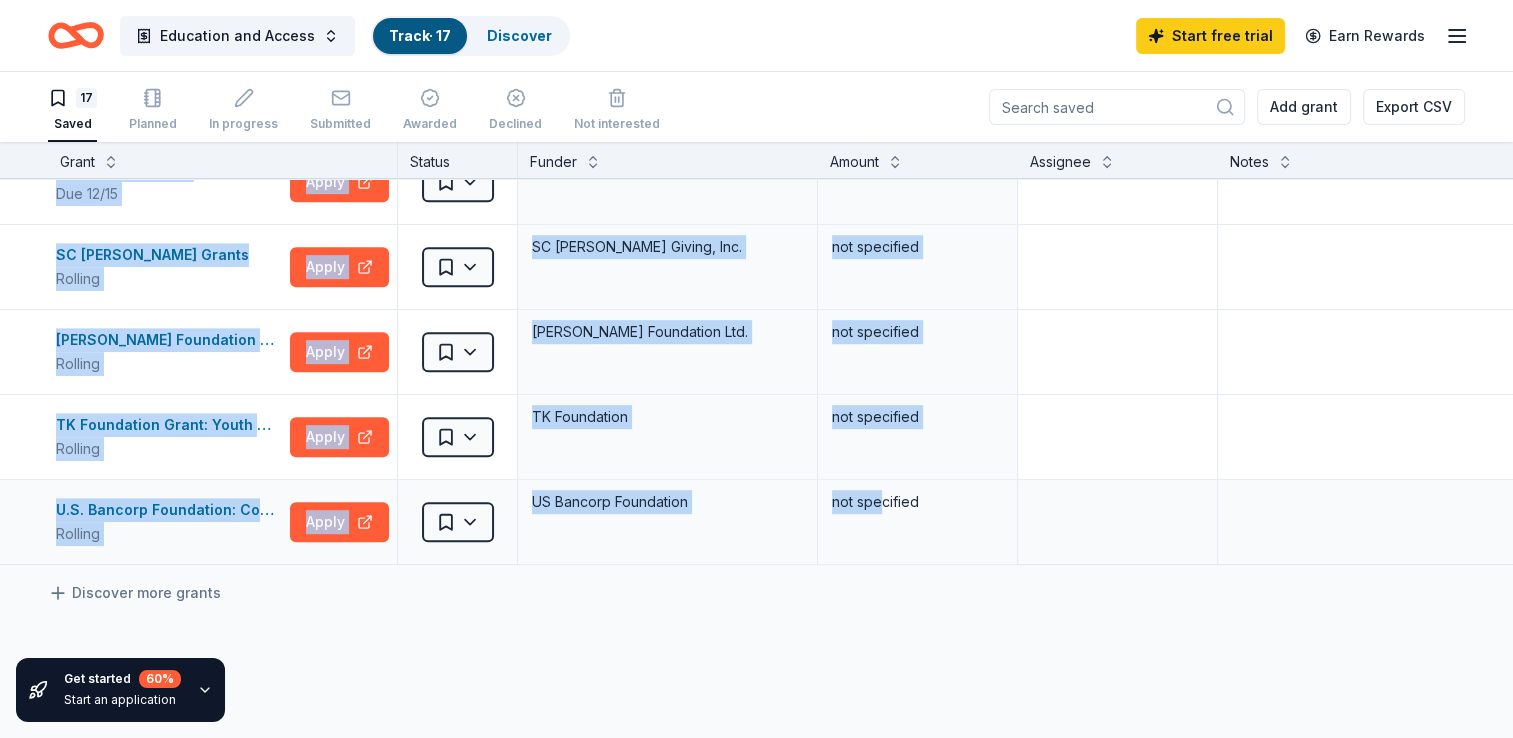 drag, startPoint x: 34, startPoint y: 194, endPoint x: 880, endPoint y: 556, distance: 920.1956 